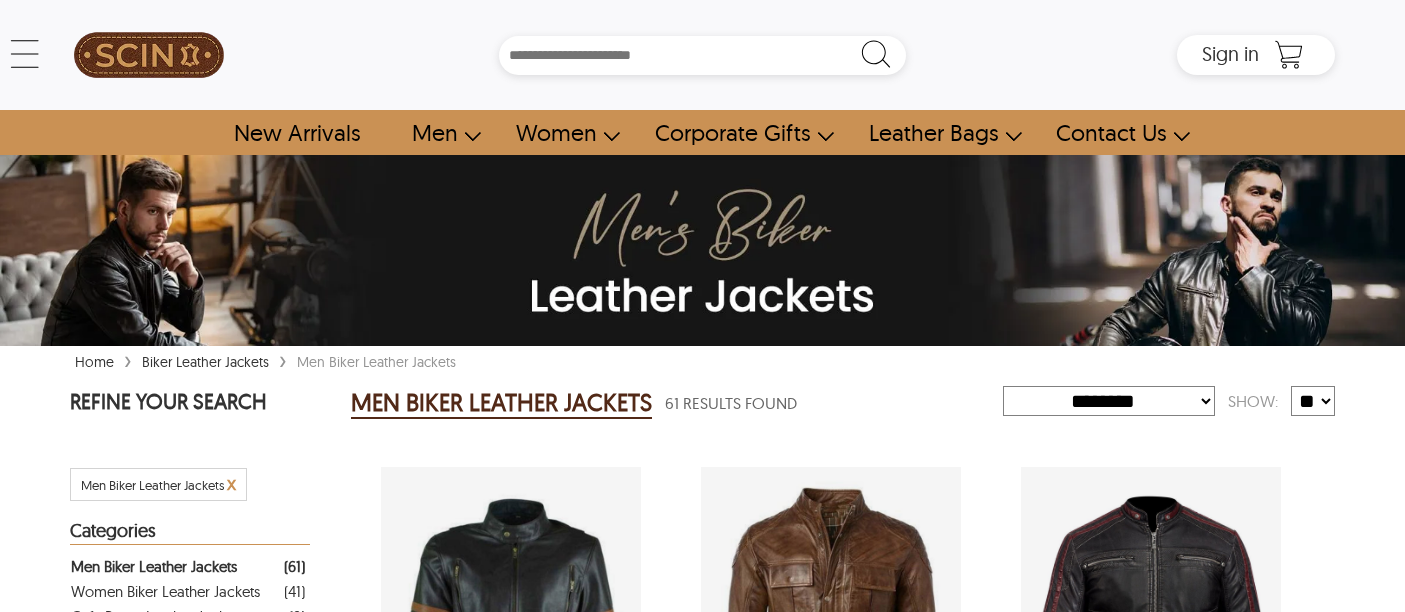 select on "********" 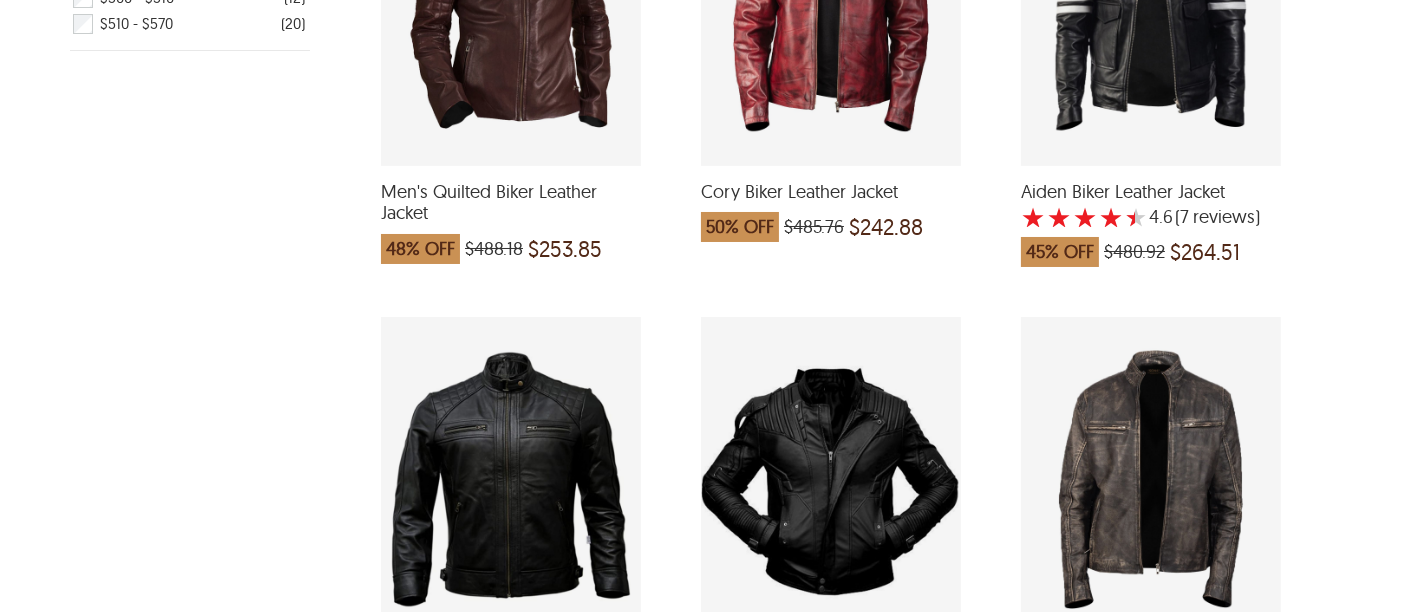 scroll, scrollTop: 1333, scrollLeft: 0, axis: vertical 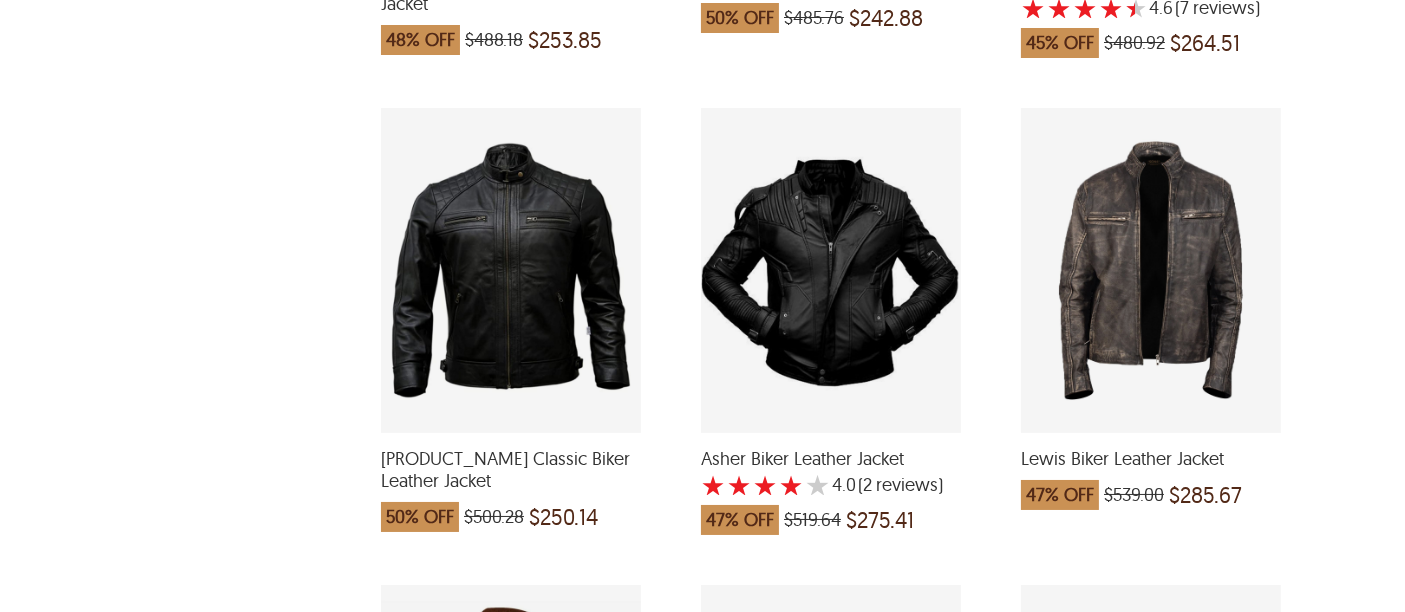 drag, startPoint x: 841, startPoint y: 231, endPoint x: 786, endPoint y: 235, distance: 55.145264 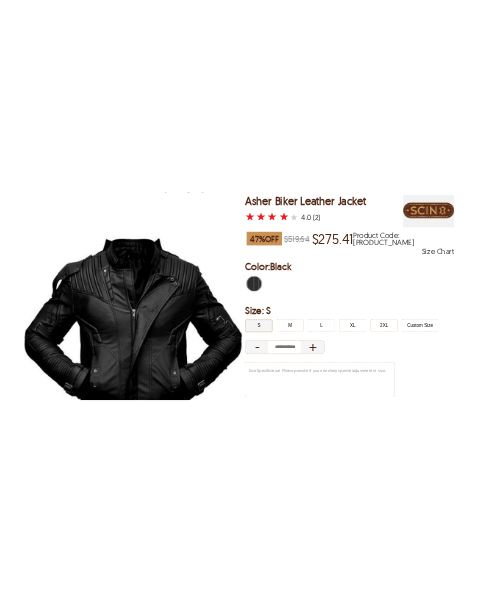 scroll, scrollTop: 250, scrollLeft: 0, axis: vertical 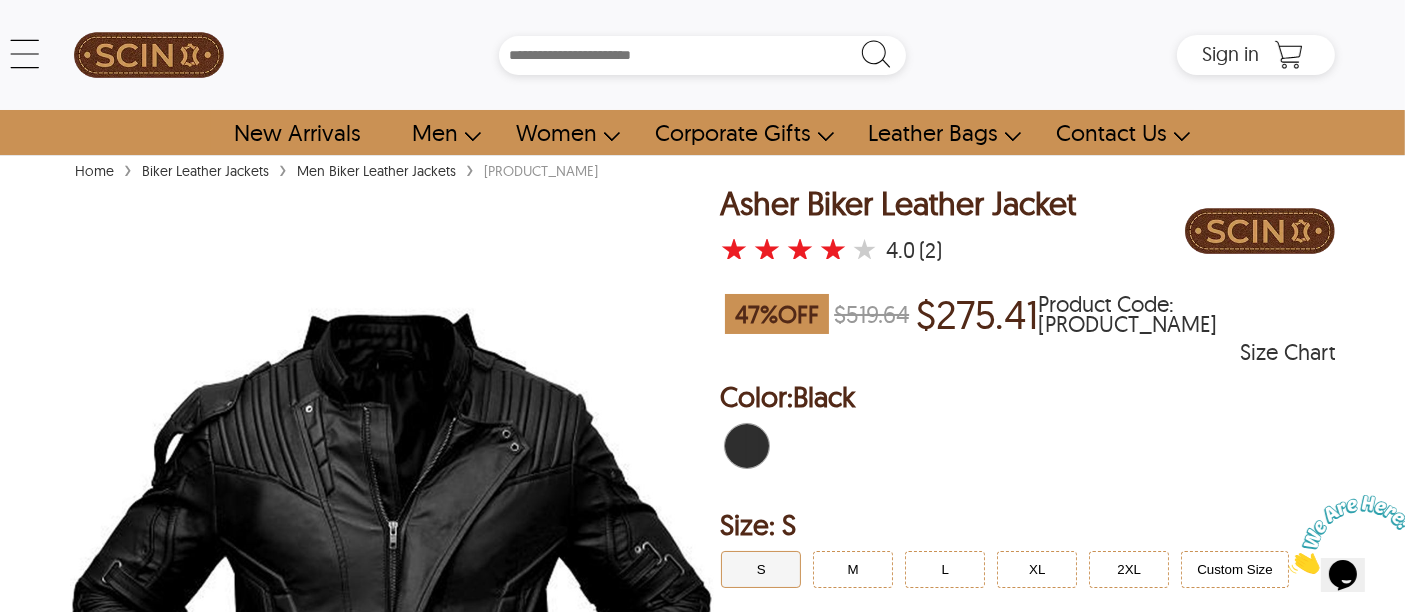 select on "********" 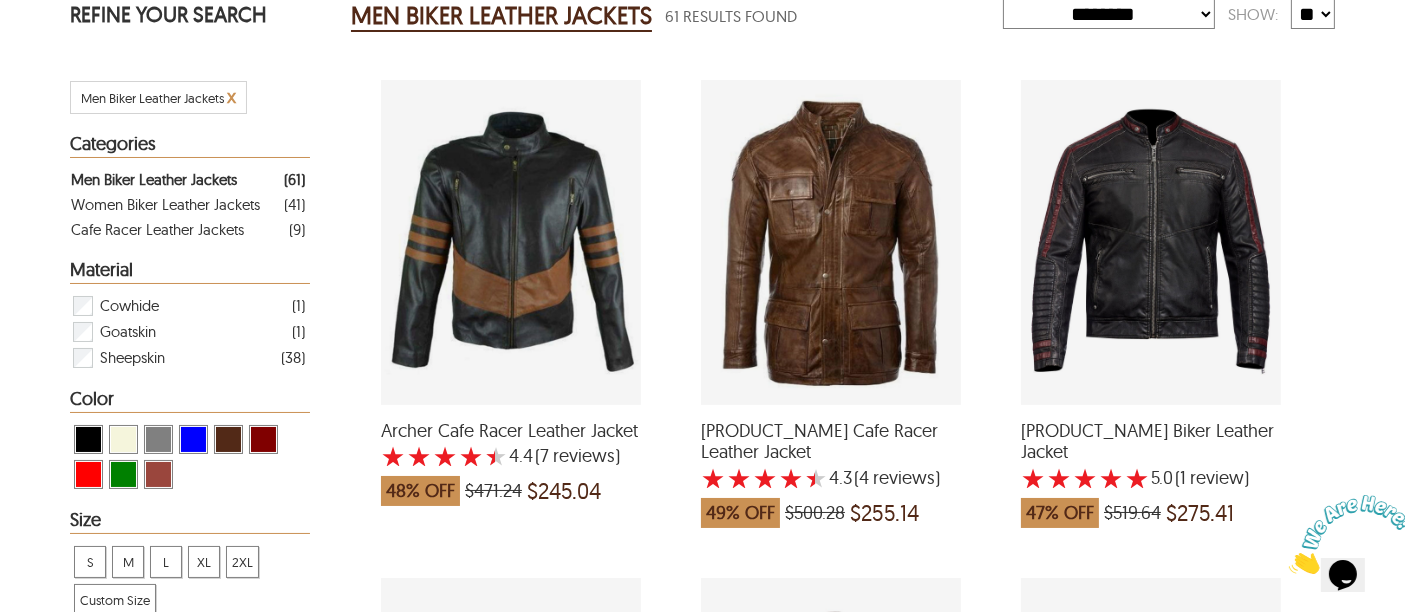 scroll, scrollTop: 416, scrollLeft: 0, axis: vertical 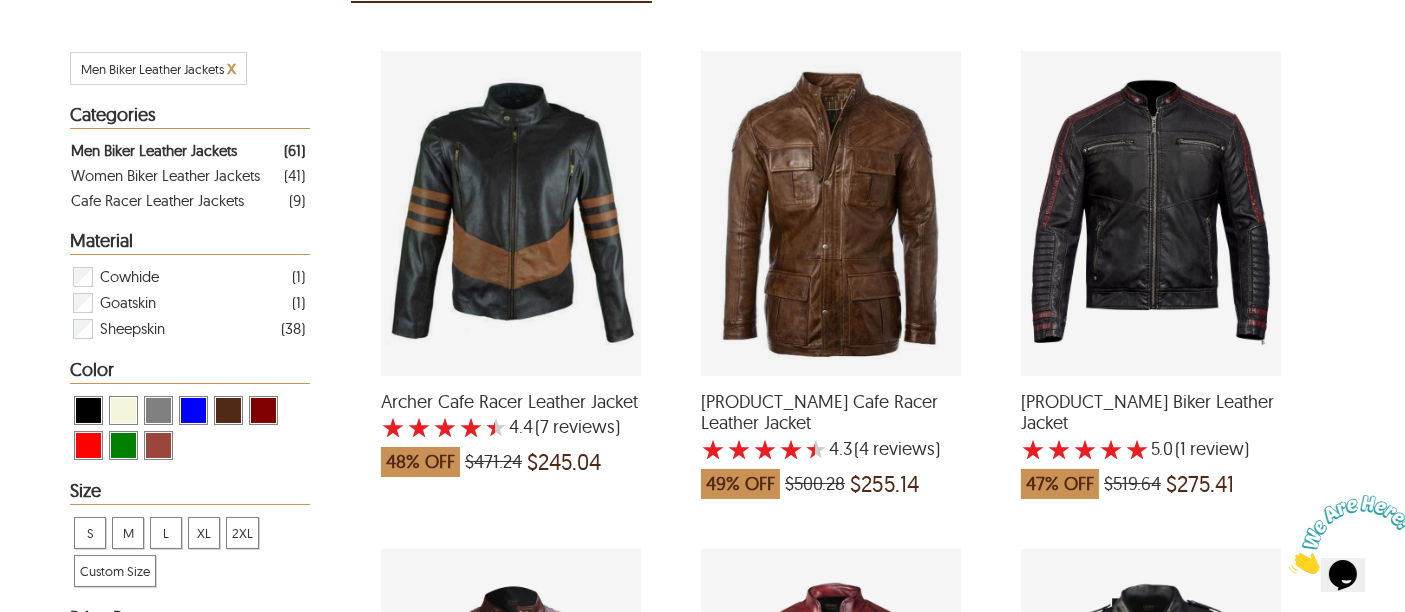 click at bounding box center (1151, 213) 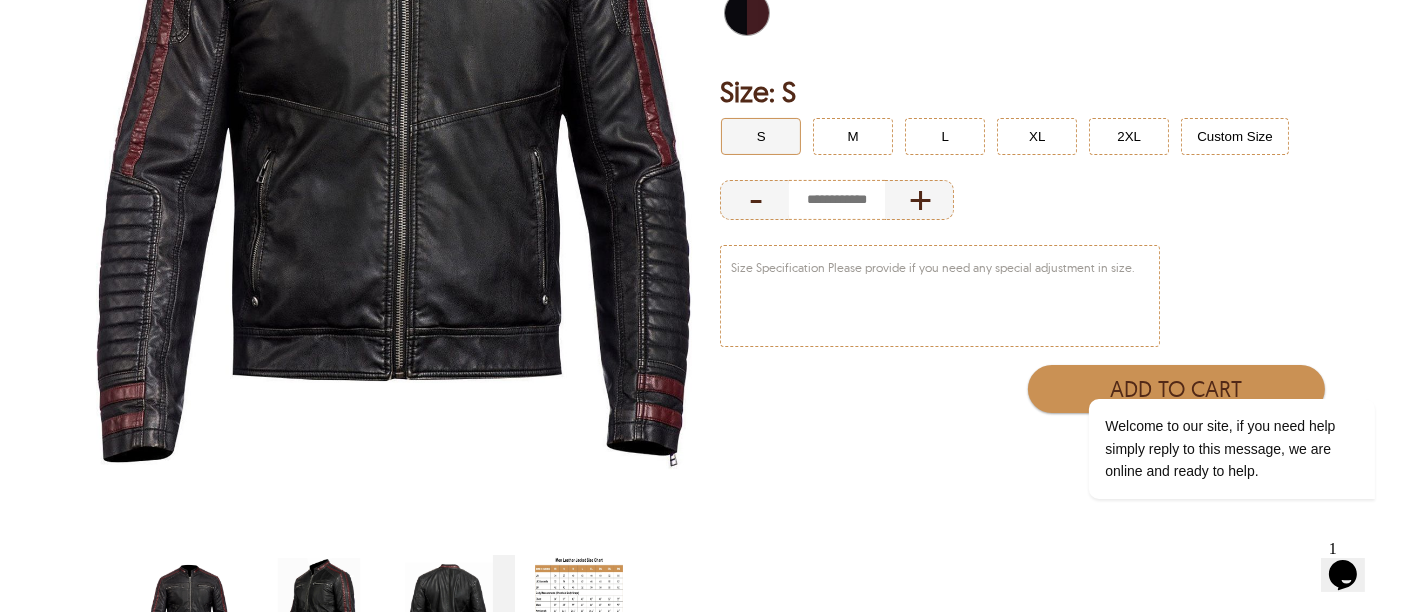 scroll, scrollTop: 583, scrollLeft: 0, axis: vertical 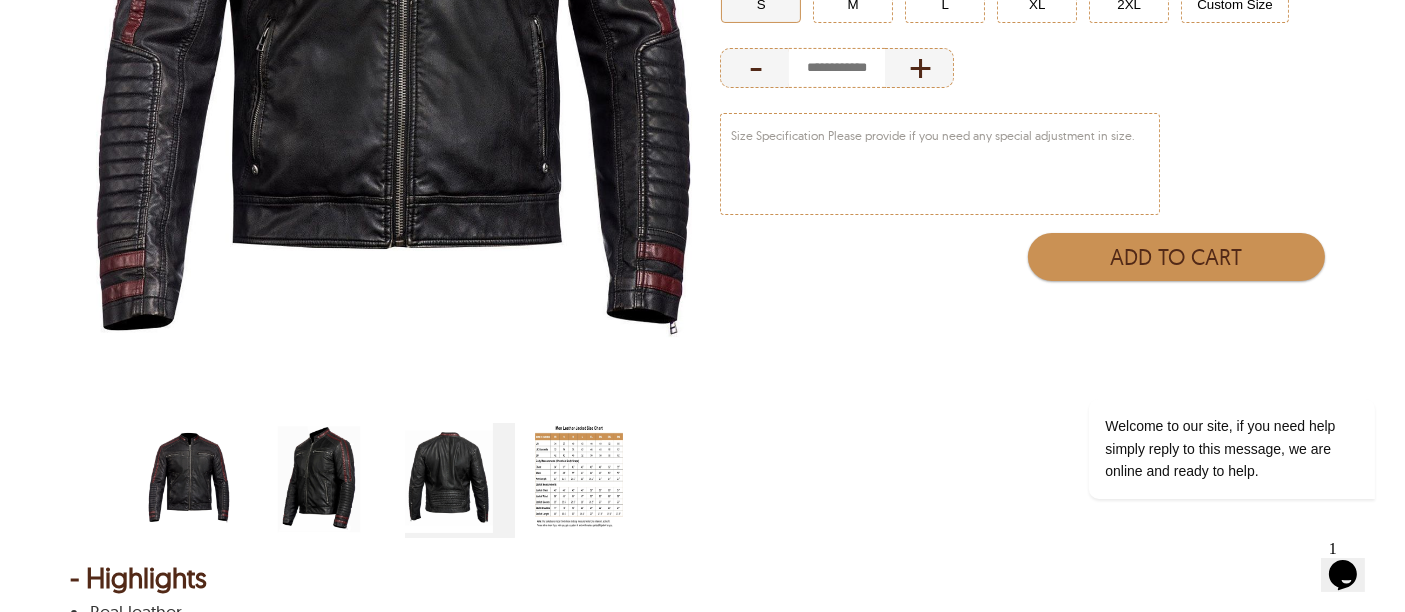click at bounding box center (319, 478) 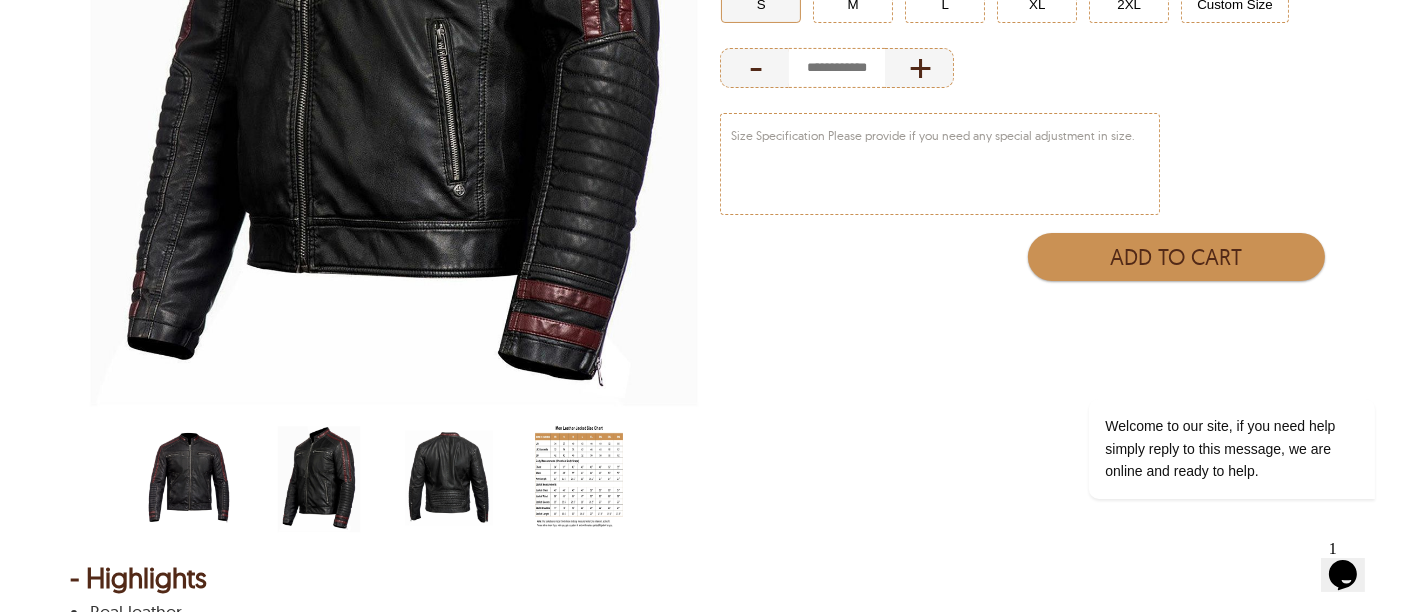 click at bounding box center [449, 478] 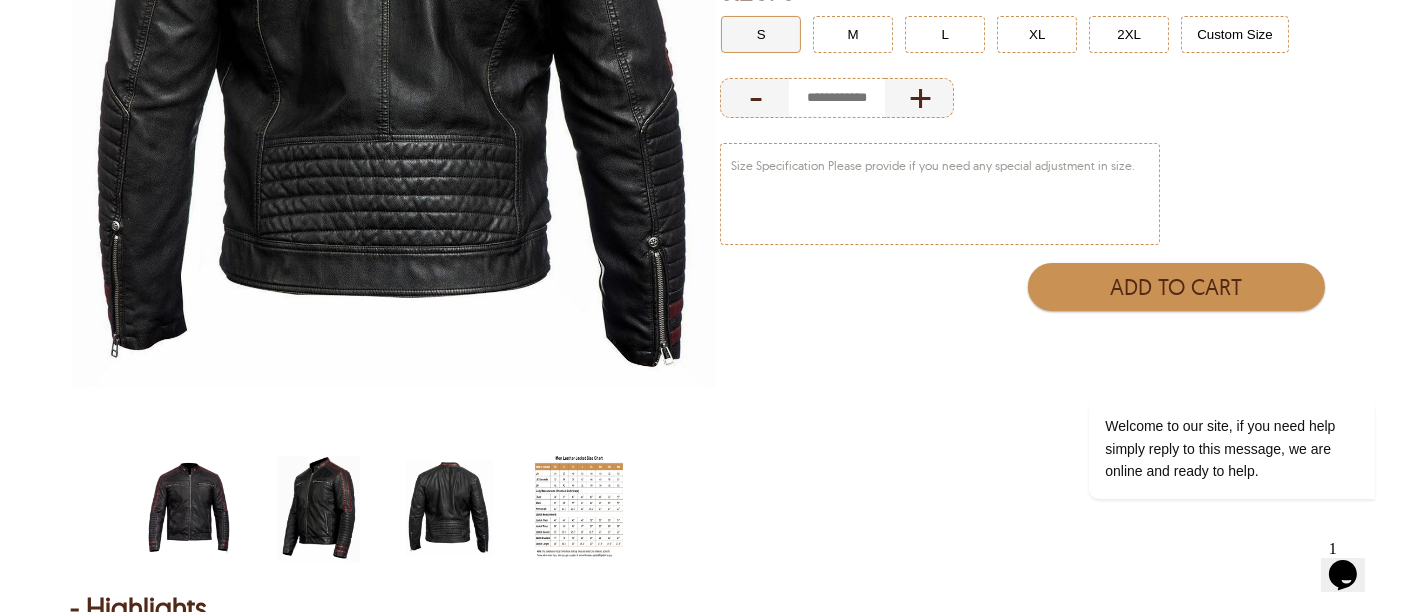 scroll, scrollTop: 583, scrollLeft: 0, axis: vertical 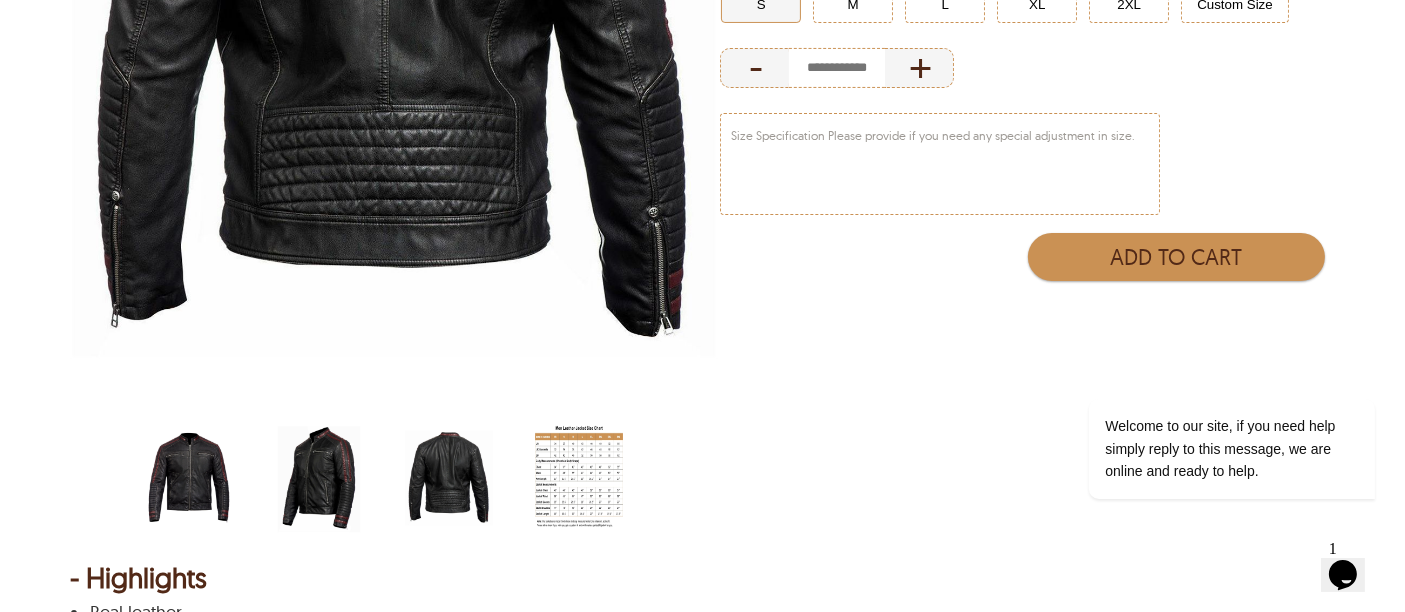 click at bounding box center (579, 478) 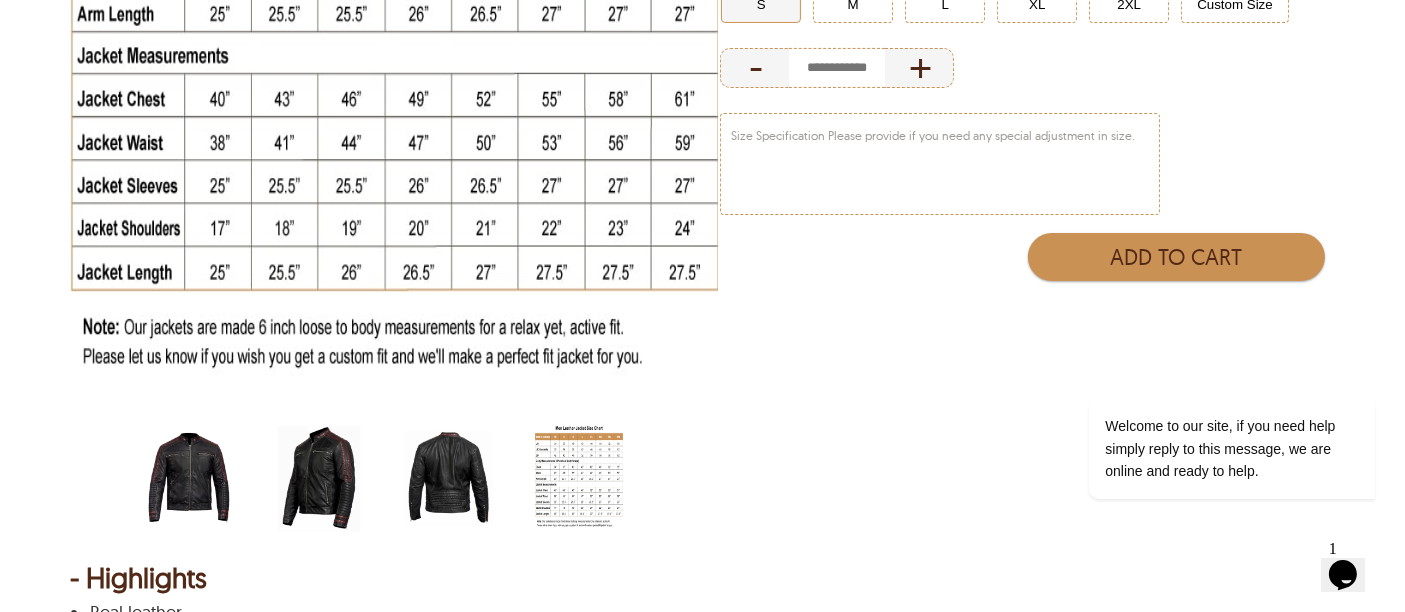 click at bounding box center (449, 478) 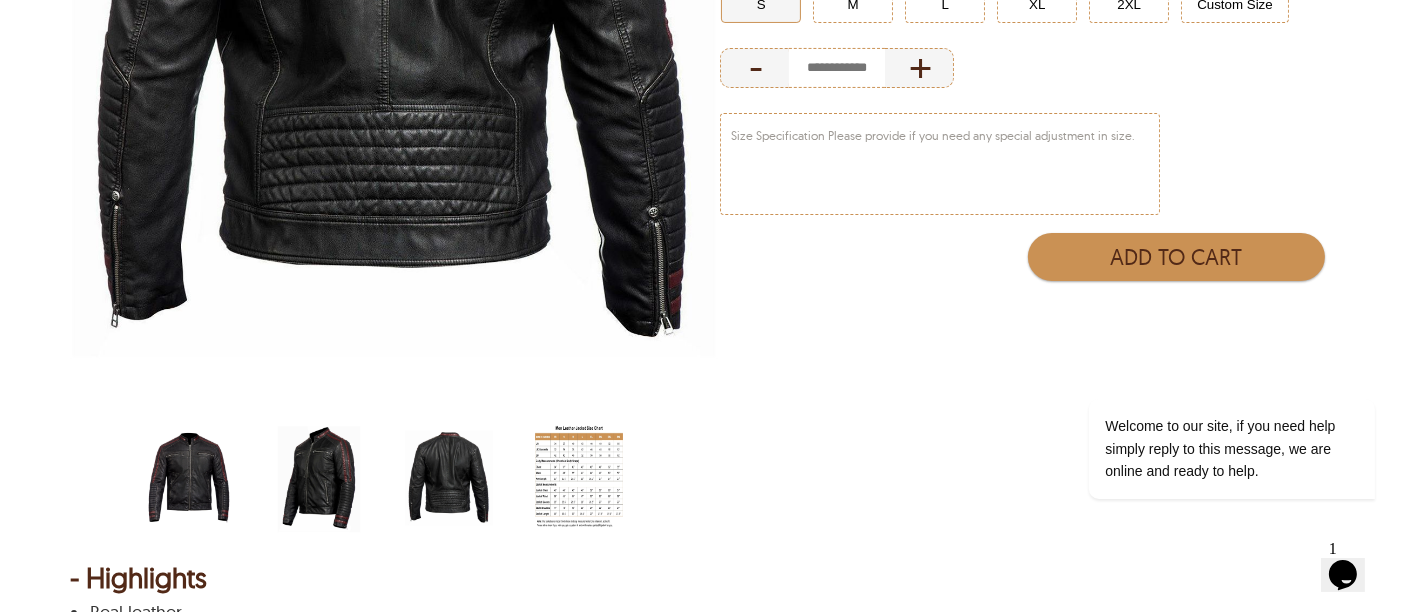 click at bounding box center (319, 478) 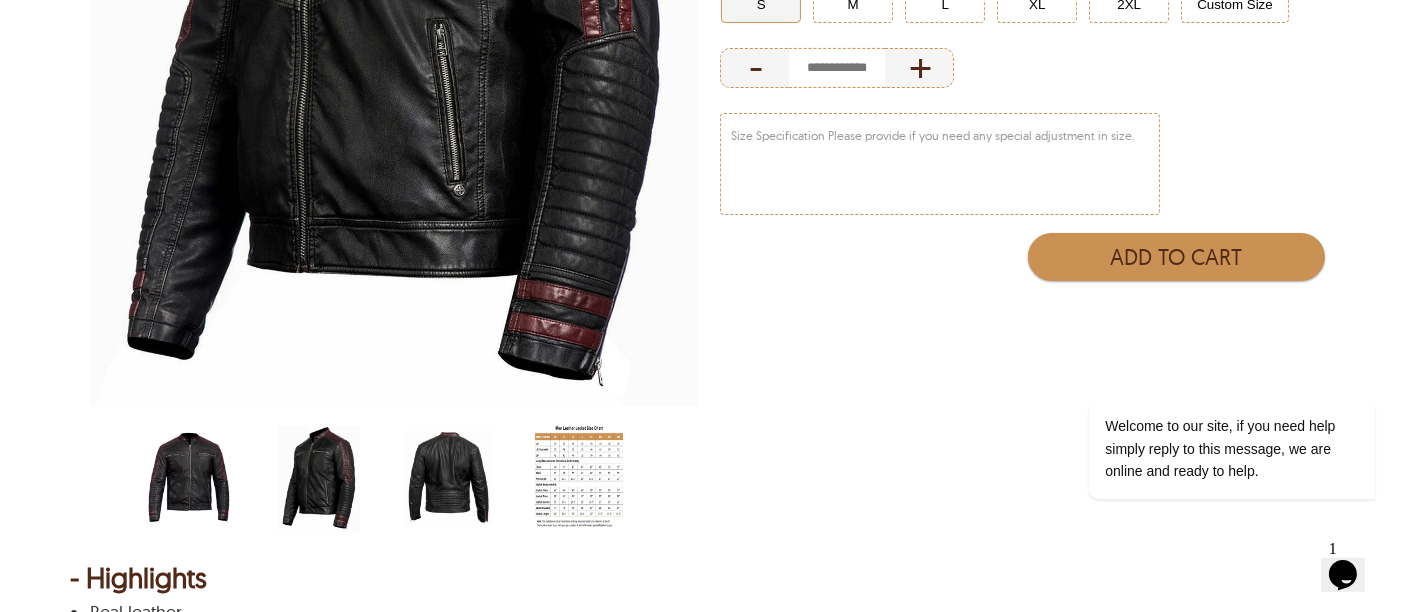 click at bounding box center [189, 478] 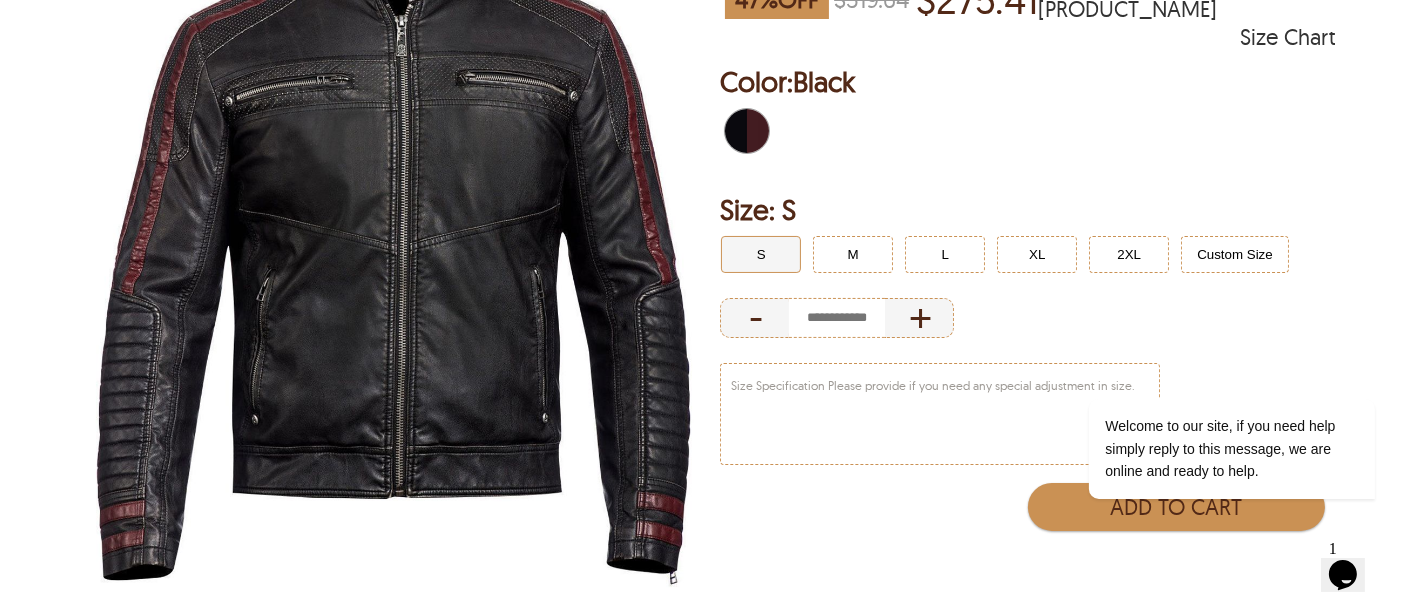 scroll, scrollTop: 250, scrollLeft: 0, axis: vertical 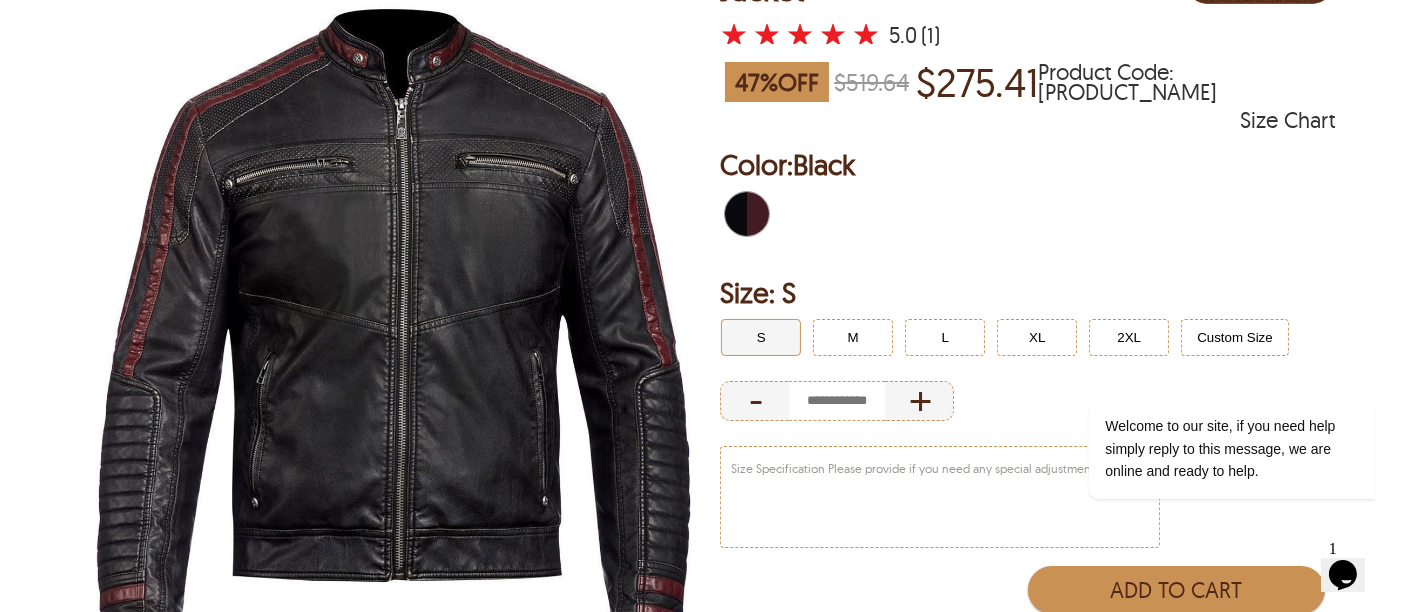 click at bounding box center (394, 341) 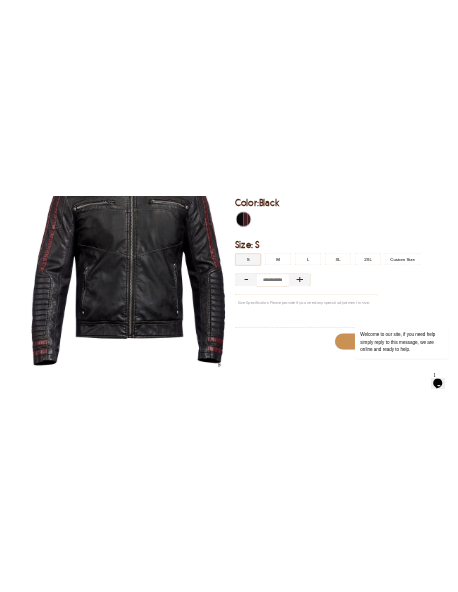 scroll, scrollTop: 250, scrollLeft: 0, axis: vertical 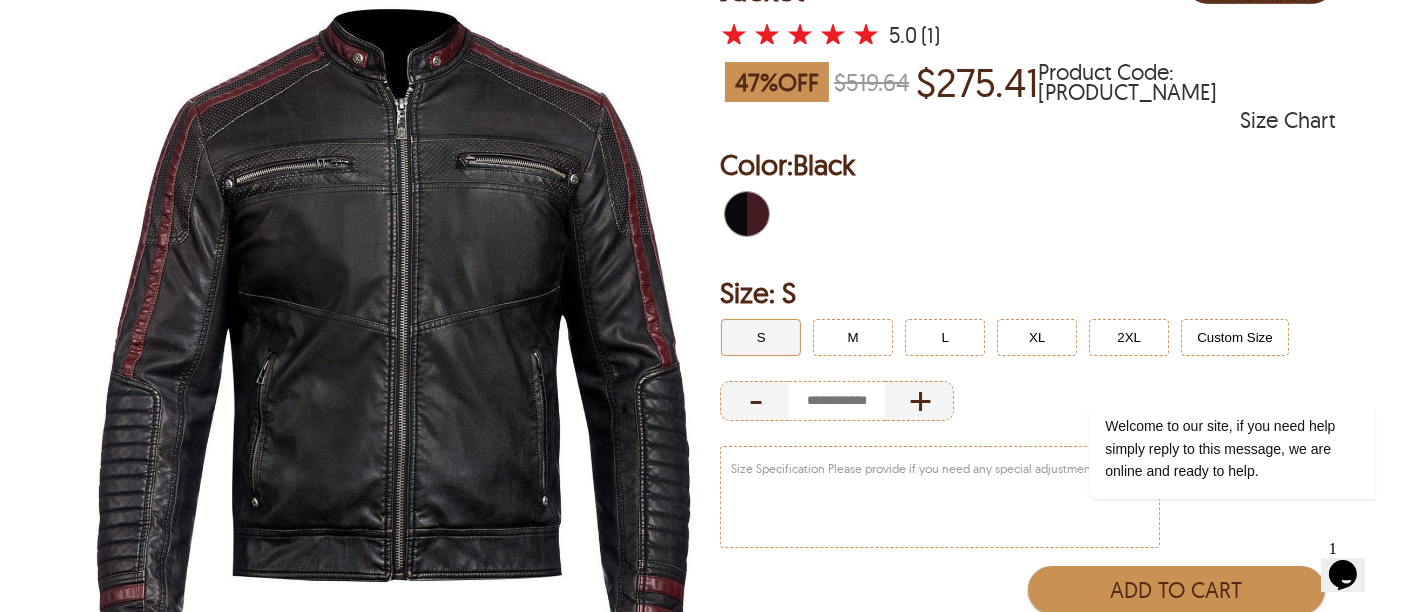 select on "********" 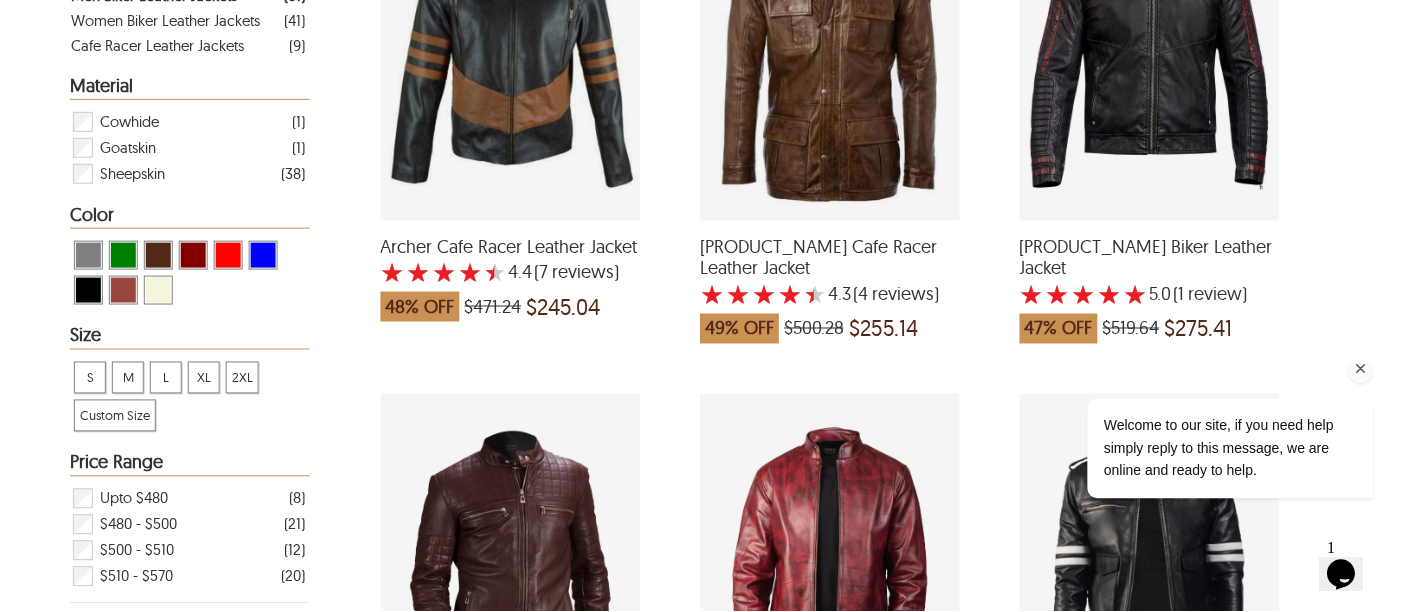 scroll, scrollTop: 416, scrollLeft: 0, axis: vertical 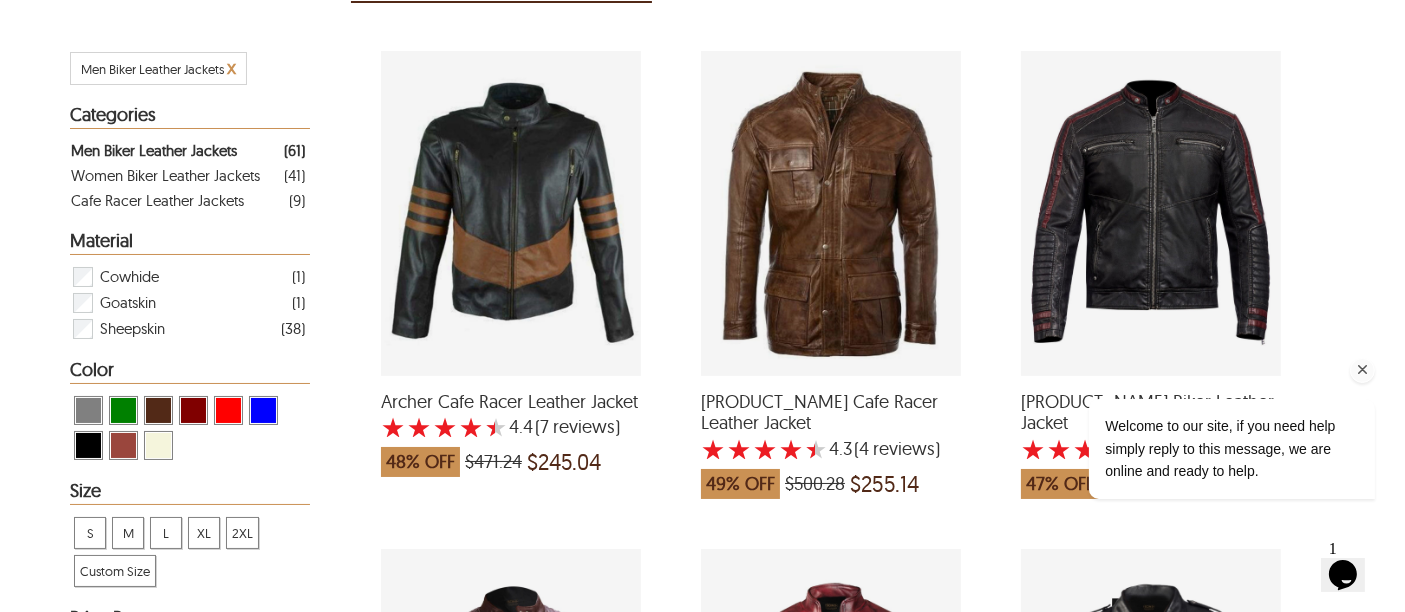 click on "Welcome to our site, if you need help simply reply to this message, we are online and ready to help." at bounding box center (1204, 365) 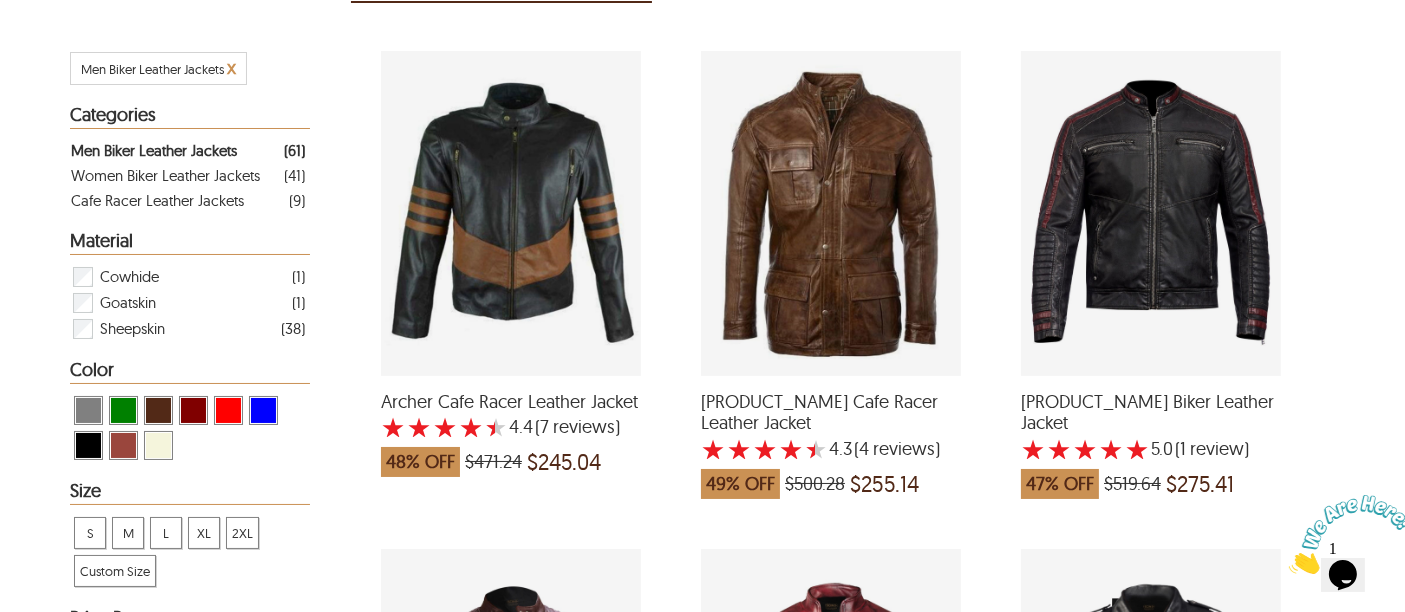 click at bounding box center (1151, 213) 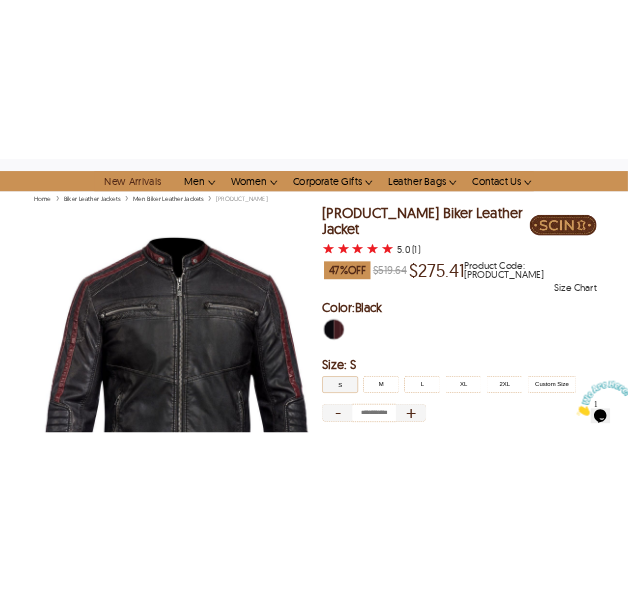 scroll, scrollTop: 166, scrollLeft: 0, axis: vertical 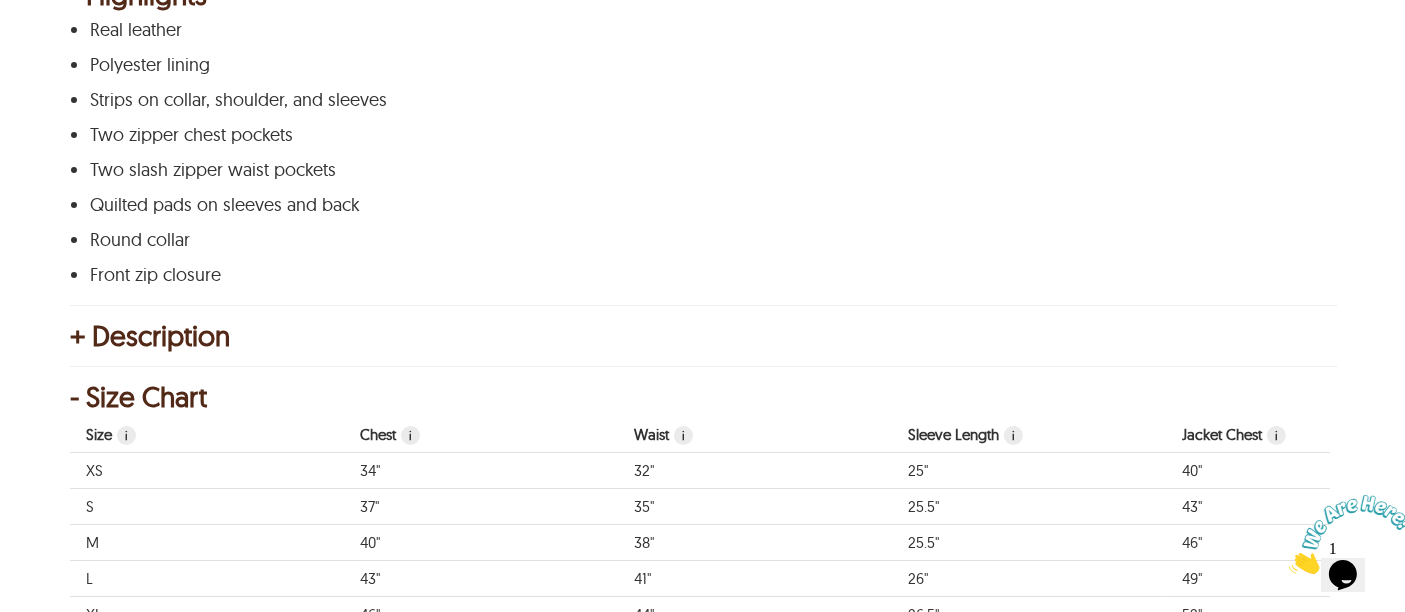 select on "********" 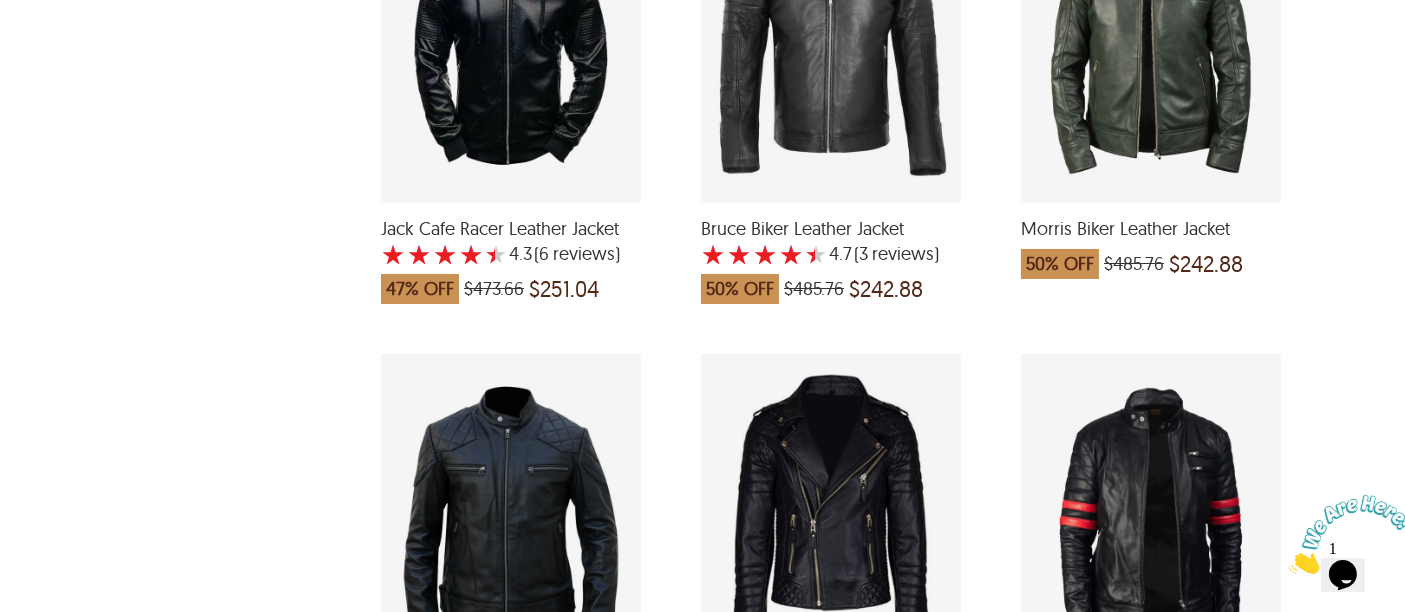 scroll, scrollTop: 2416, scrollLeft: 0, axis: vertical 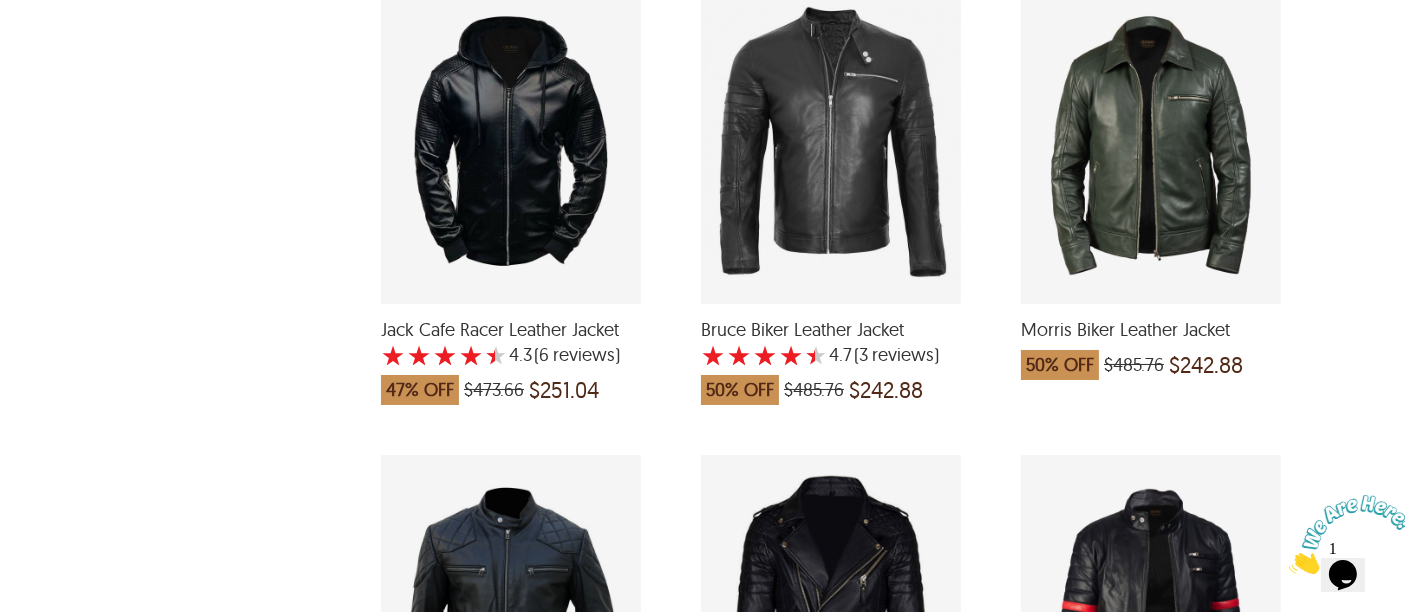 click at bounding box center [1151, 141] 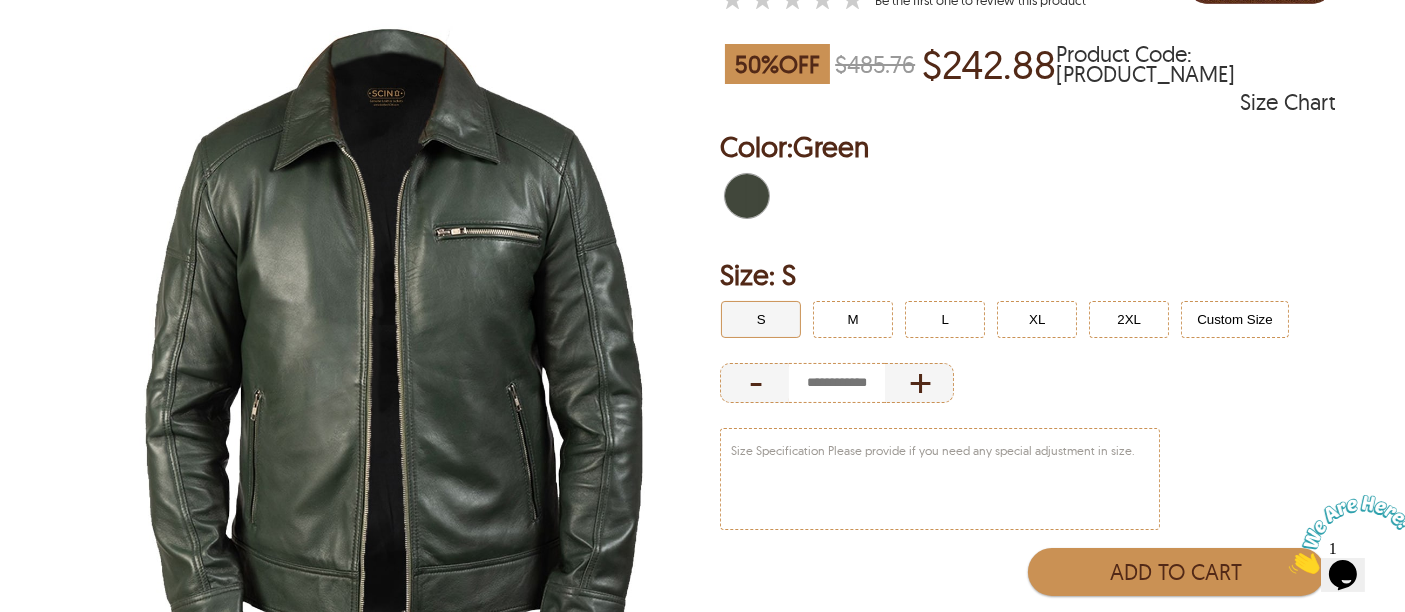 scroll, scrollTop: 333, scrollLeft: 0, axis: vertical 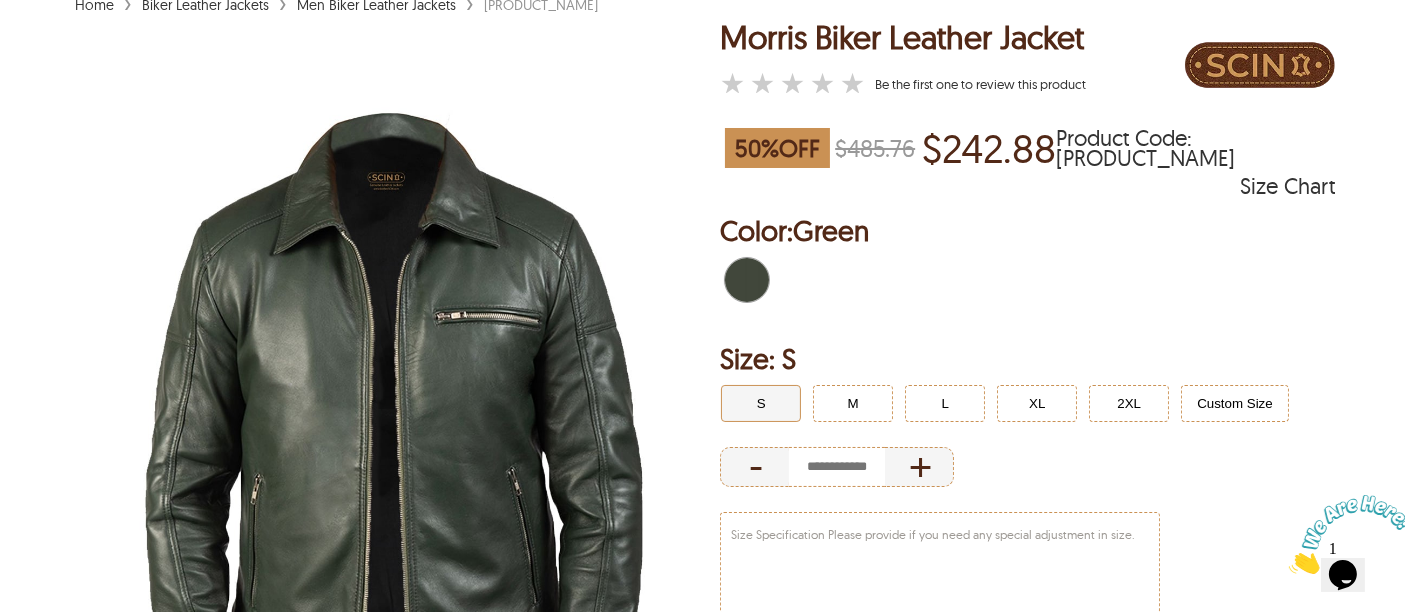 click at bounding box center (394, 425) 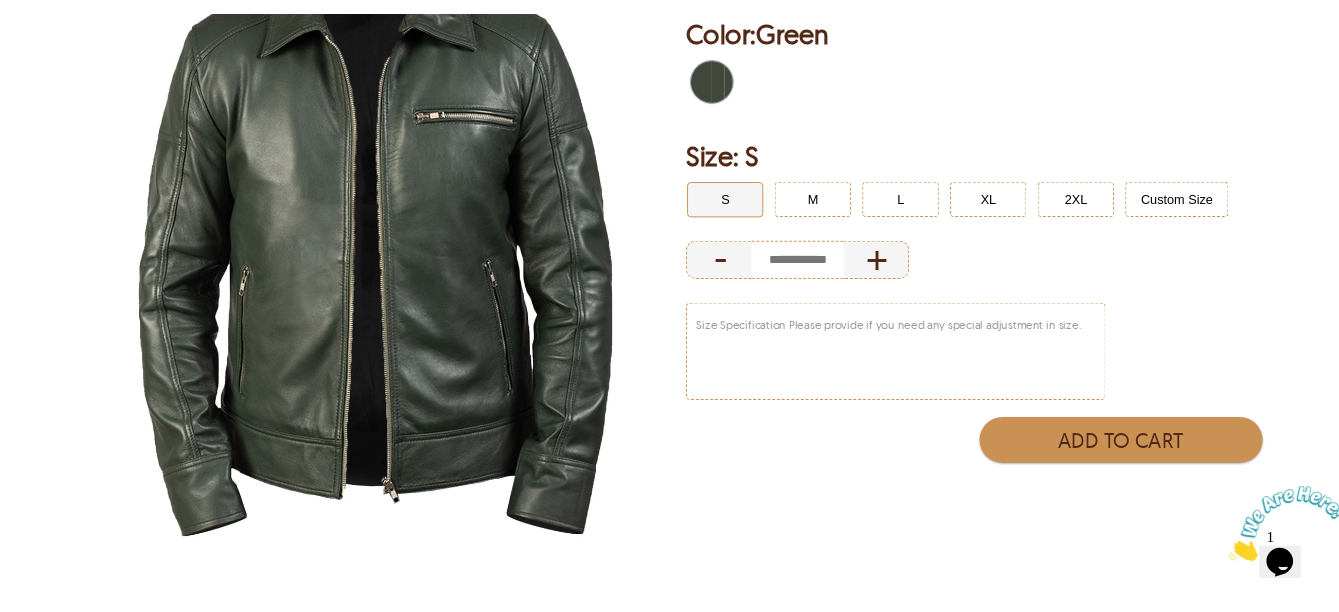 scroll, scrollTop: 416, scrollLeft: 0, axis: vertical 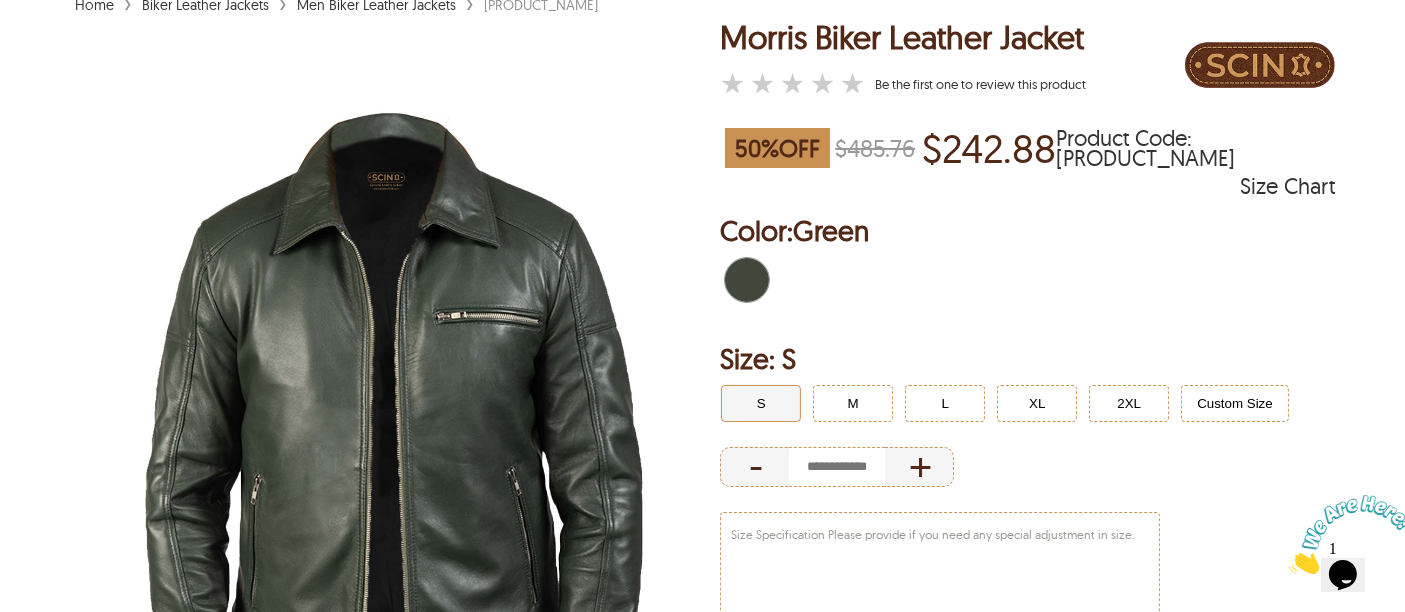click at bounding box center (394, 425) 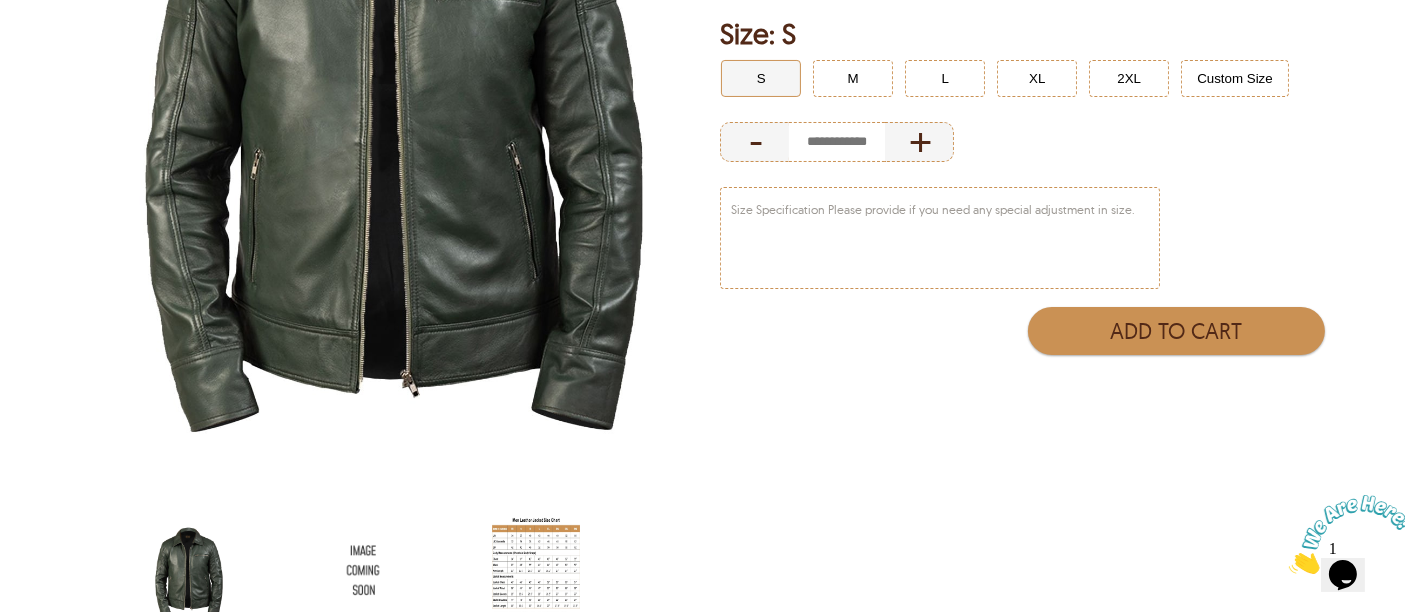 scroll, scrollTop: 583, scrollLeft: 0, axis: vertical 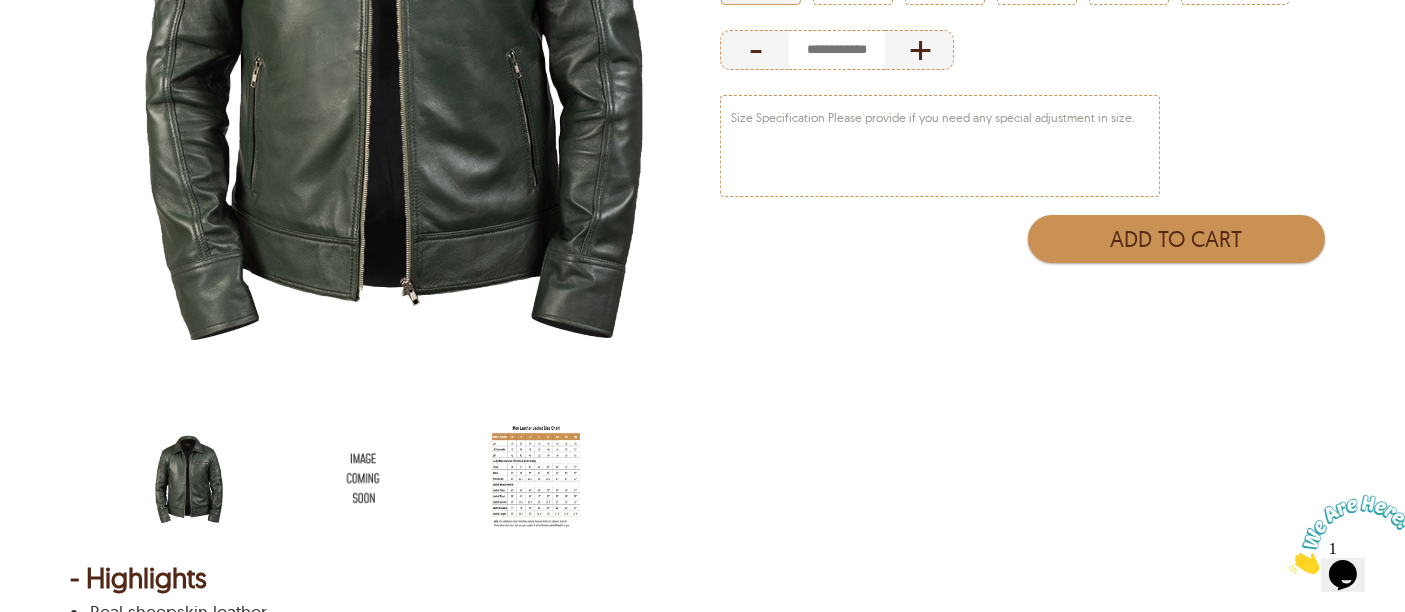 click at bounding box center (189, 478) 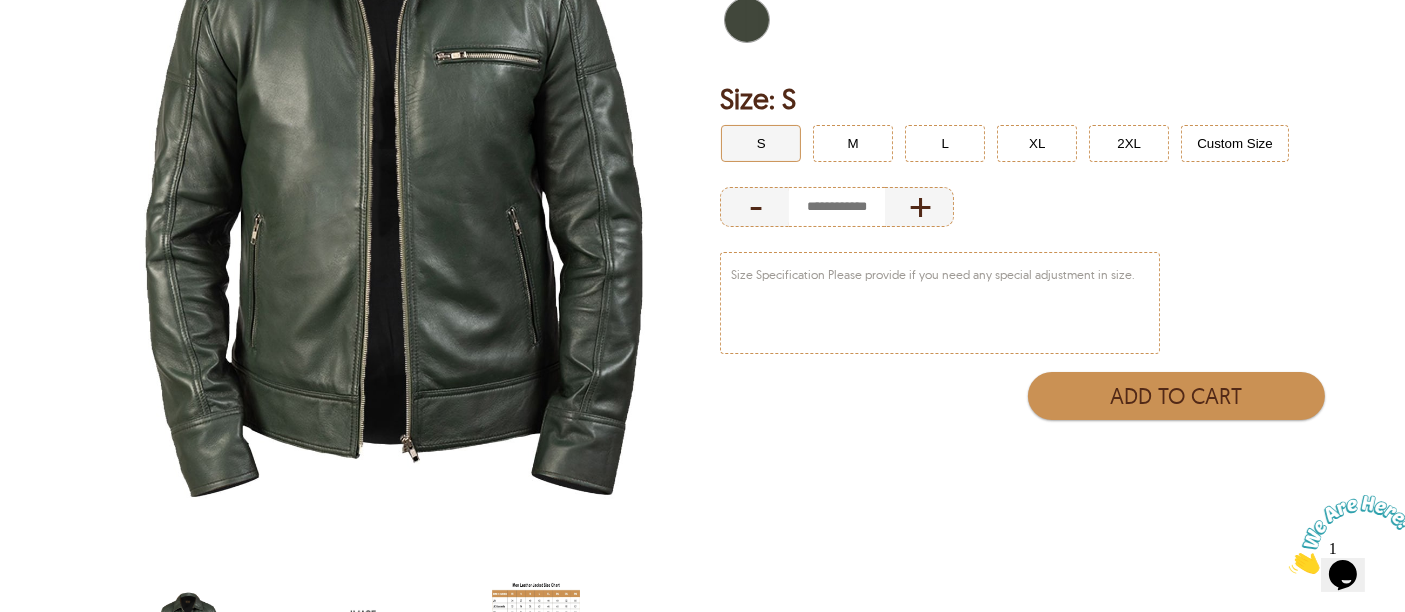 scroll, scrollTop: 583, scrollLeft: 0, axis: vertical 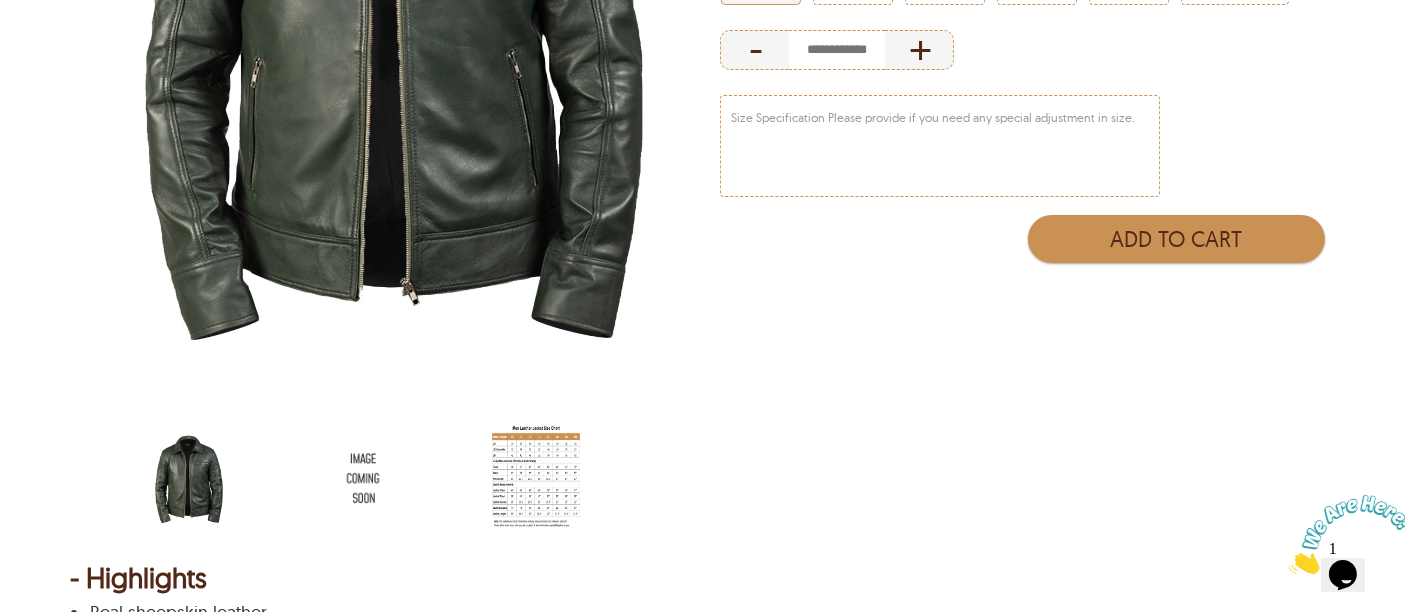 click at bounding box center [189, 478] 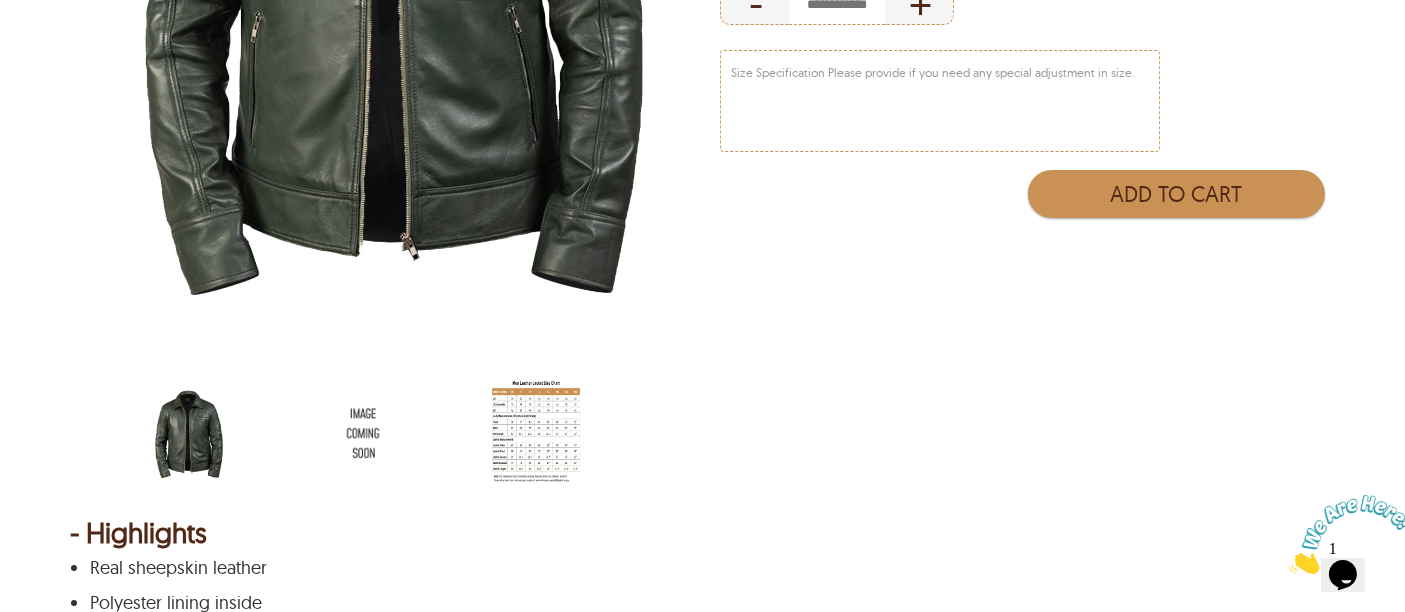 scroll, scrollTop: 916, scrollLeft: 0, axis: vertical 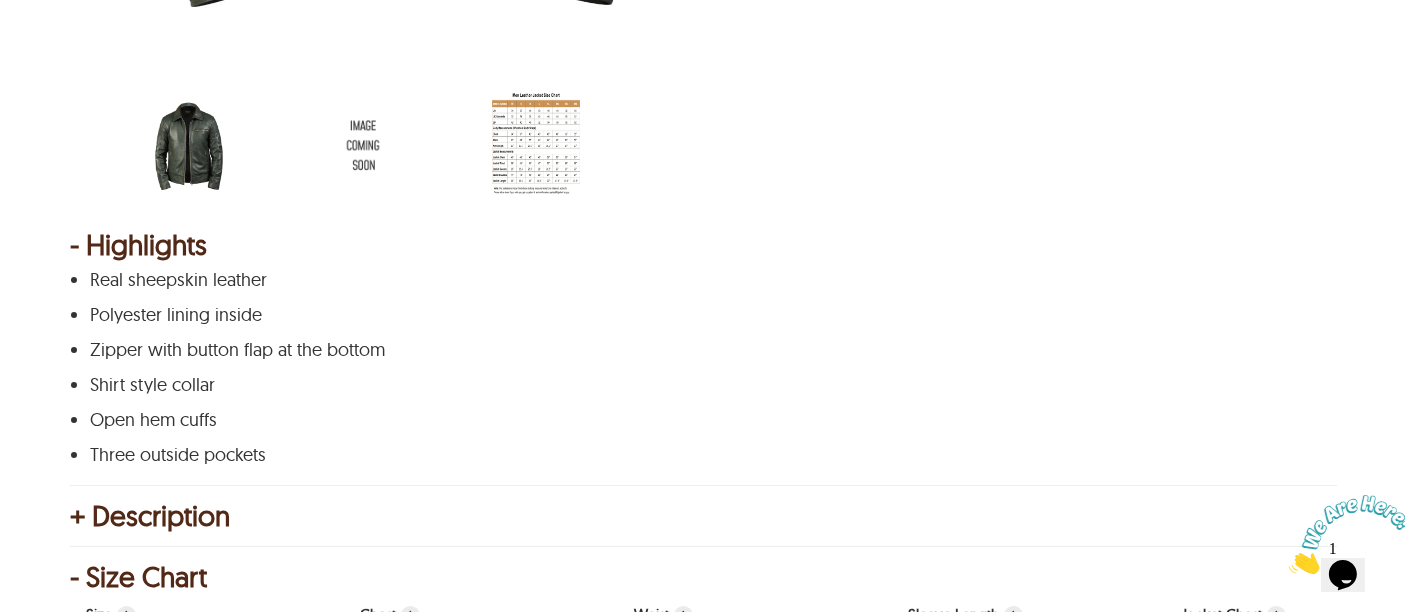click at bounding box center [363, 145] 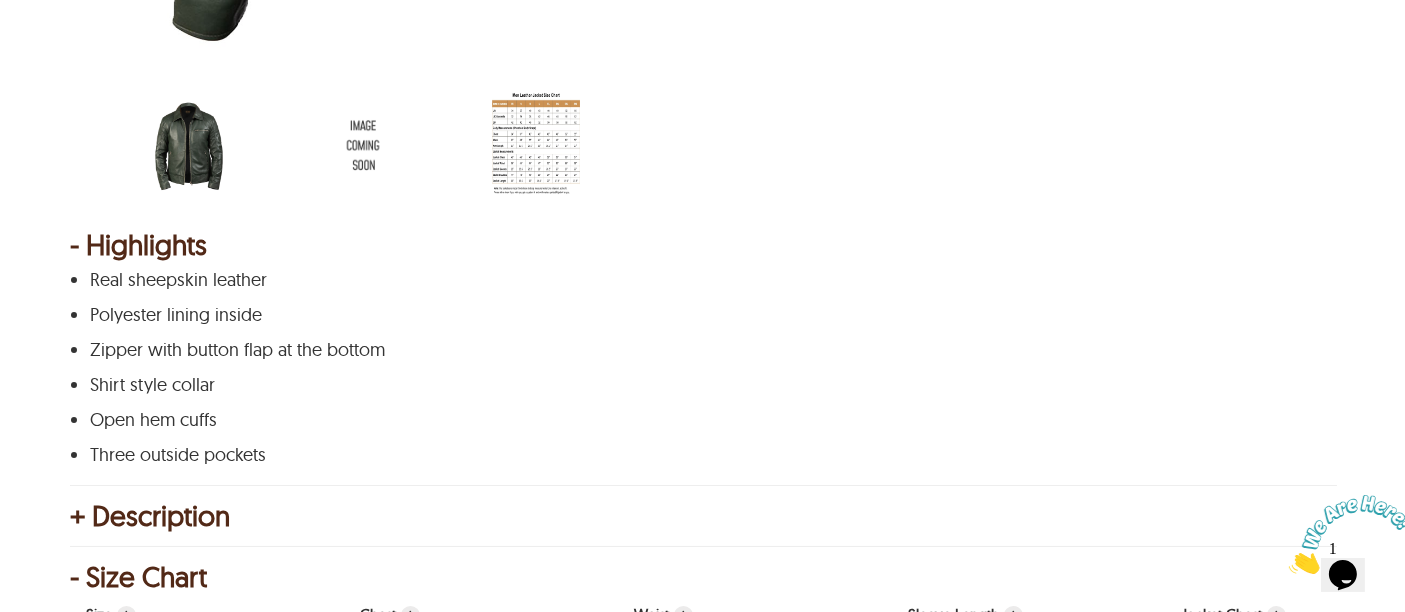 click at bounding box center (221, 147) 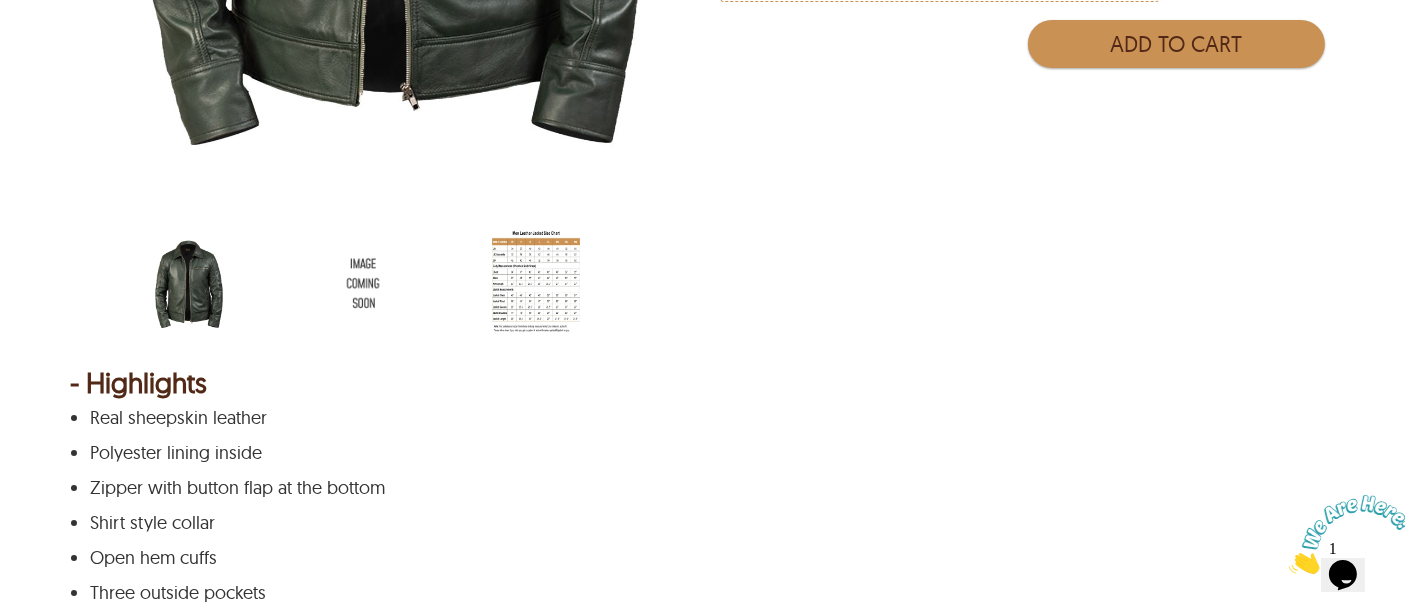 scroll, scrollTop: 666, scrollLeft: 0, axis: vertical 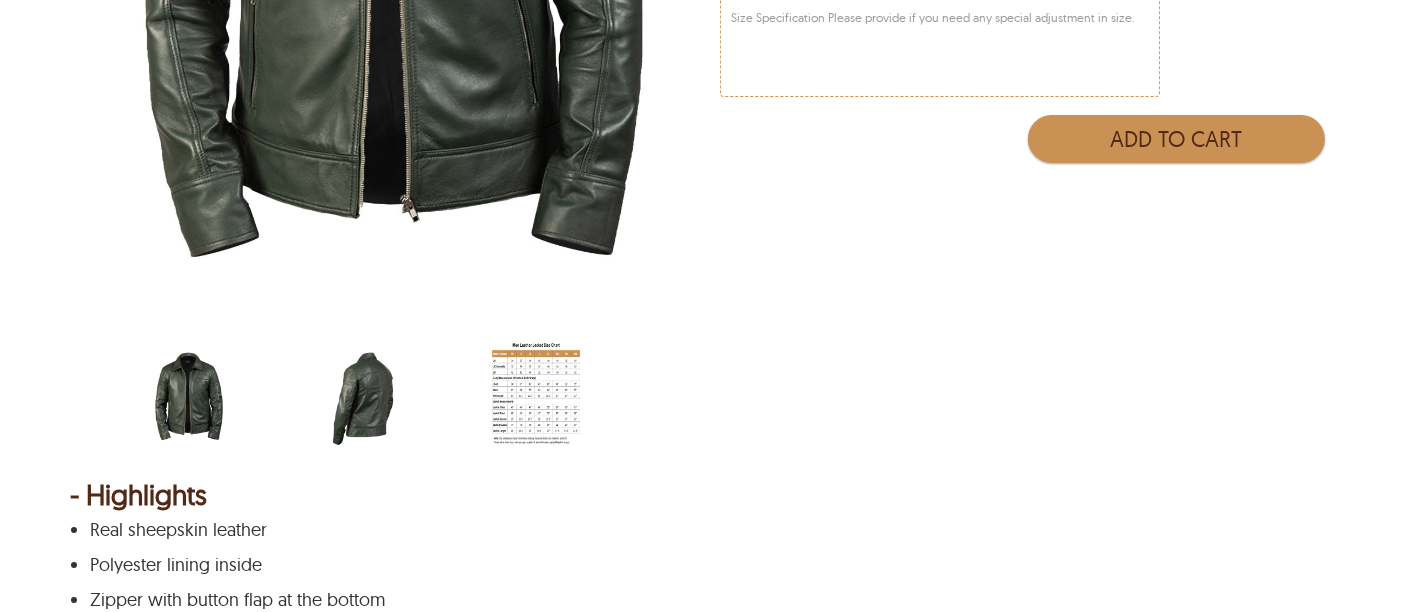 click at bounding box center [221, 397] 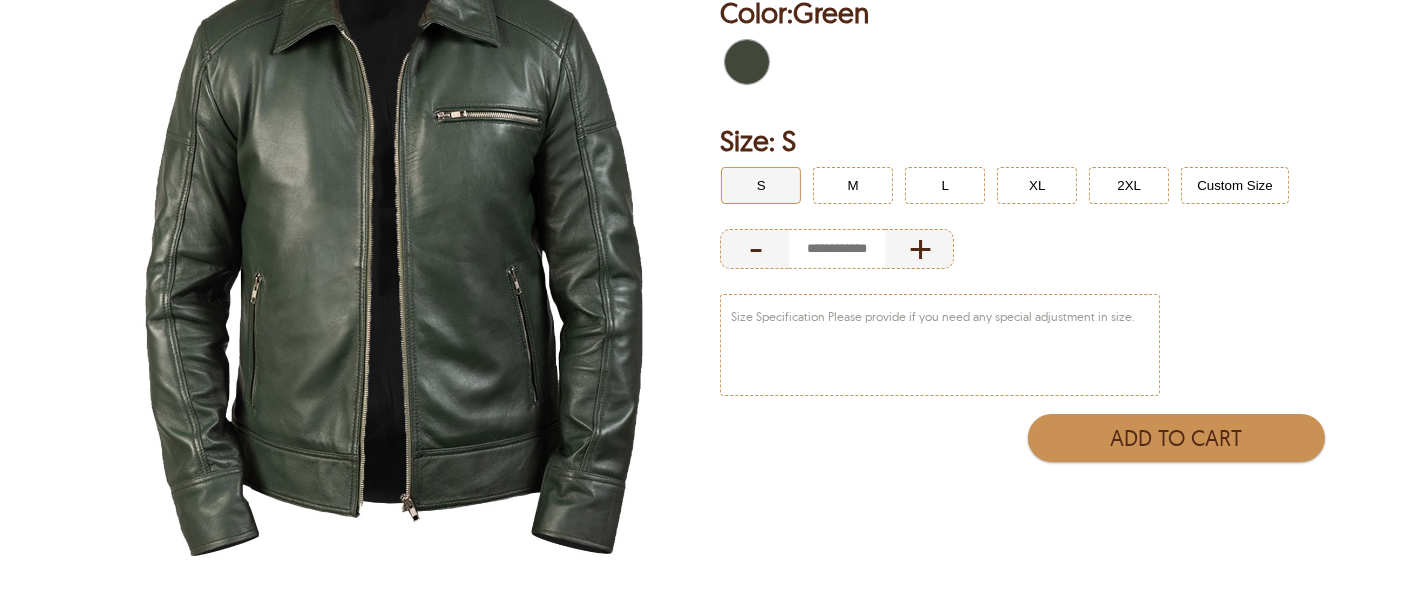 scroll, scrollTop: 333, scrollLeft: 0, axis: vertical 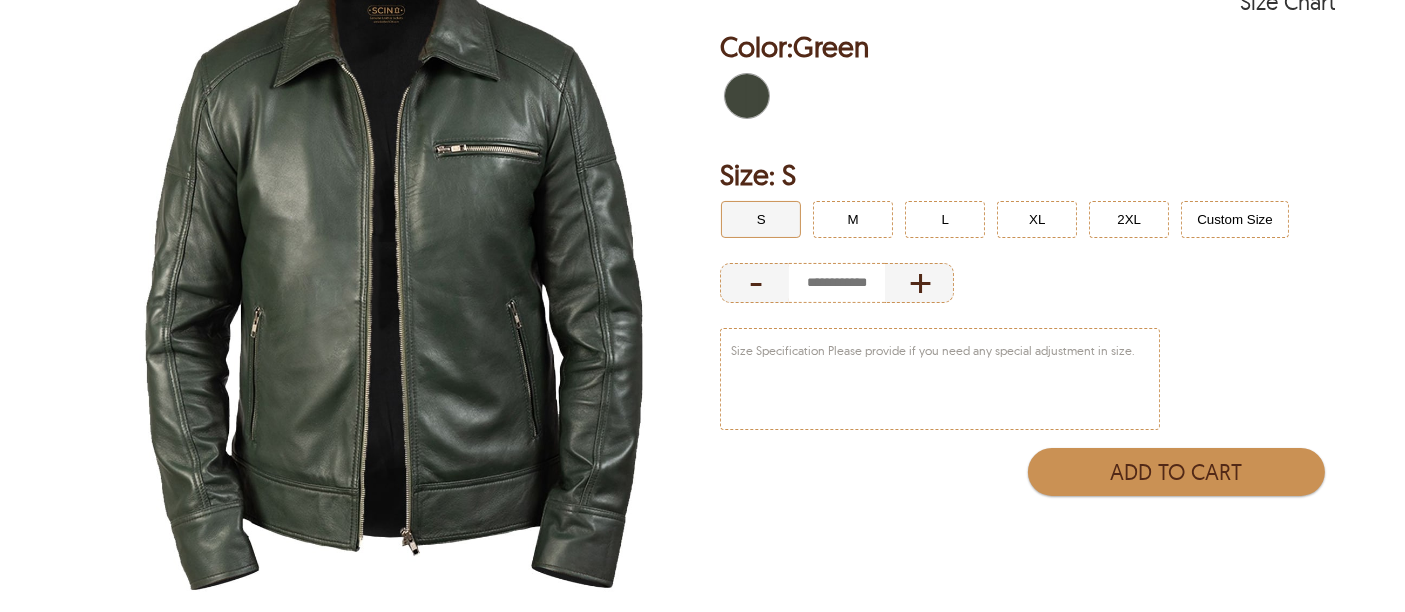 click at bounding box center [394, 258] 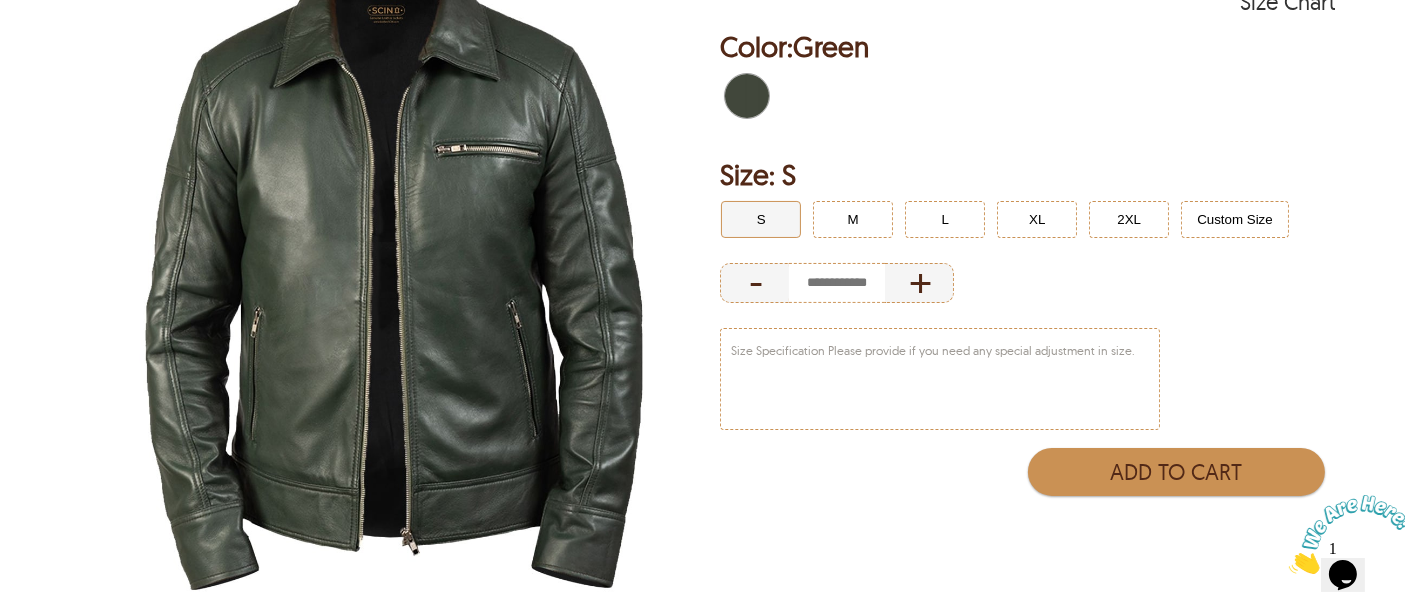 scroll, scrollTop: 0, scrollLeft: 0, axis: both 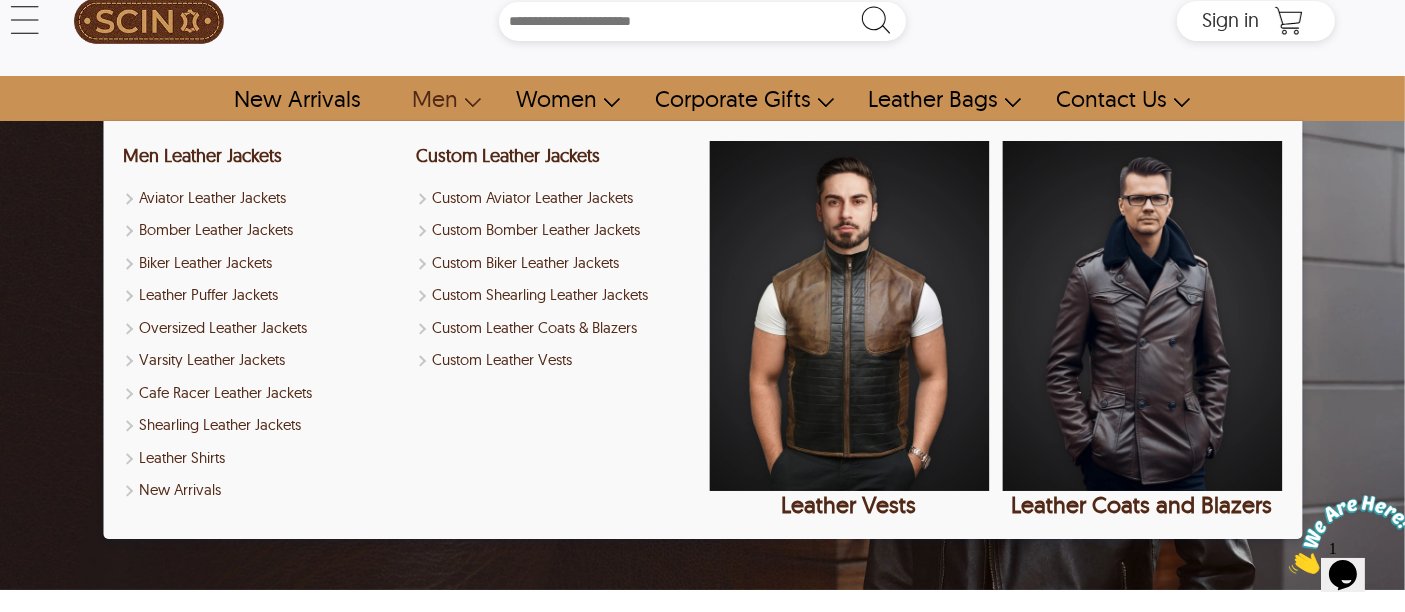 click on "Men" at bounding box center (437, 98) 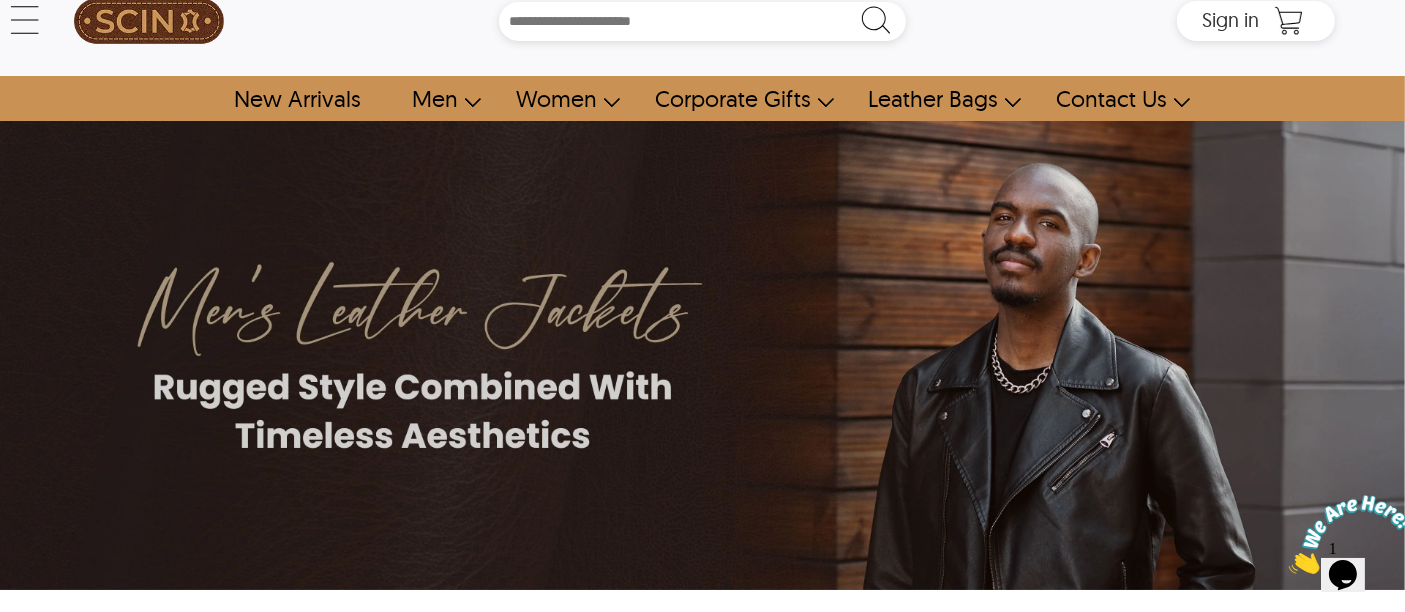click on "Men" at bounding box center [437, 98] 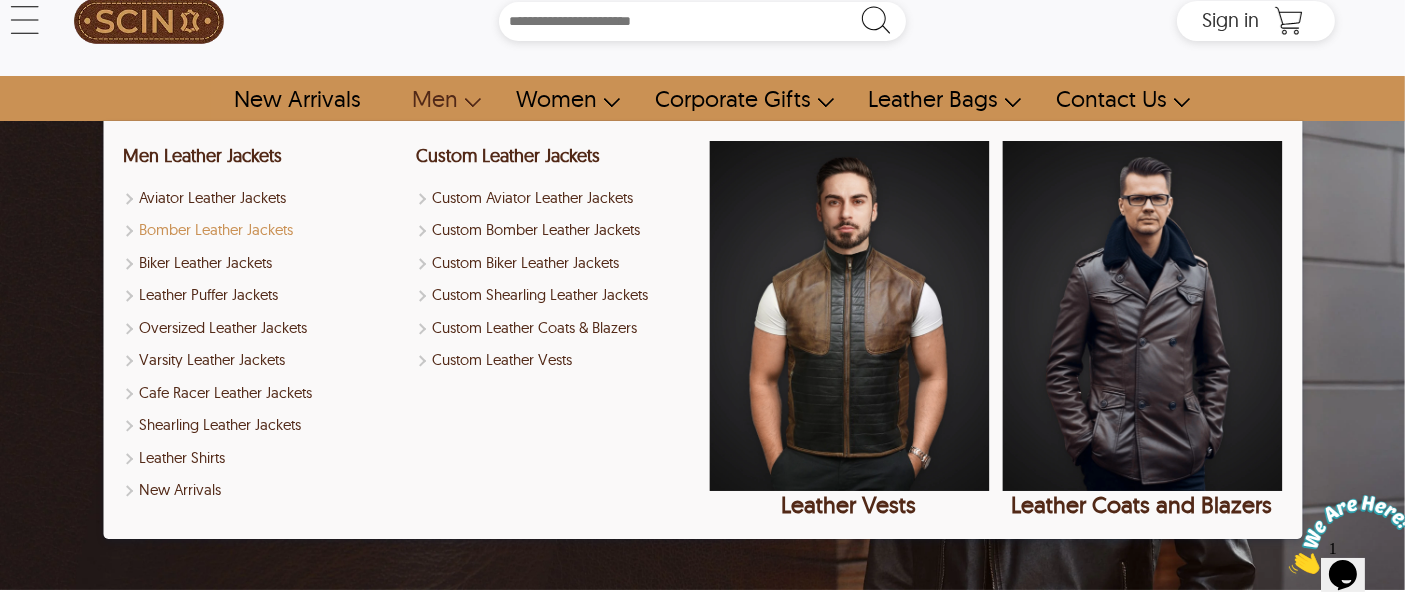 click on "Bomber Leather Jackets" at bounding box center [263, 230] 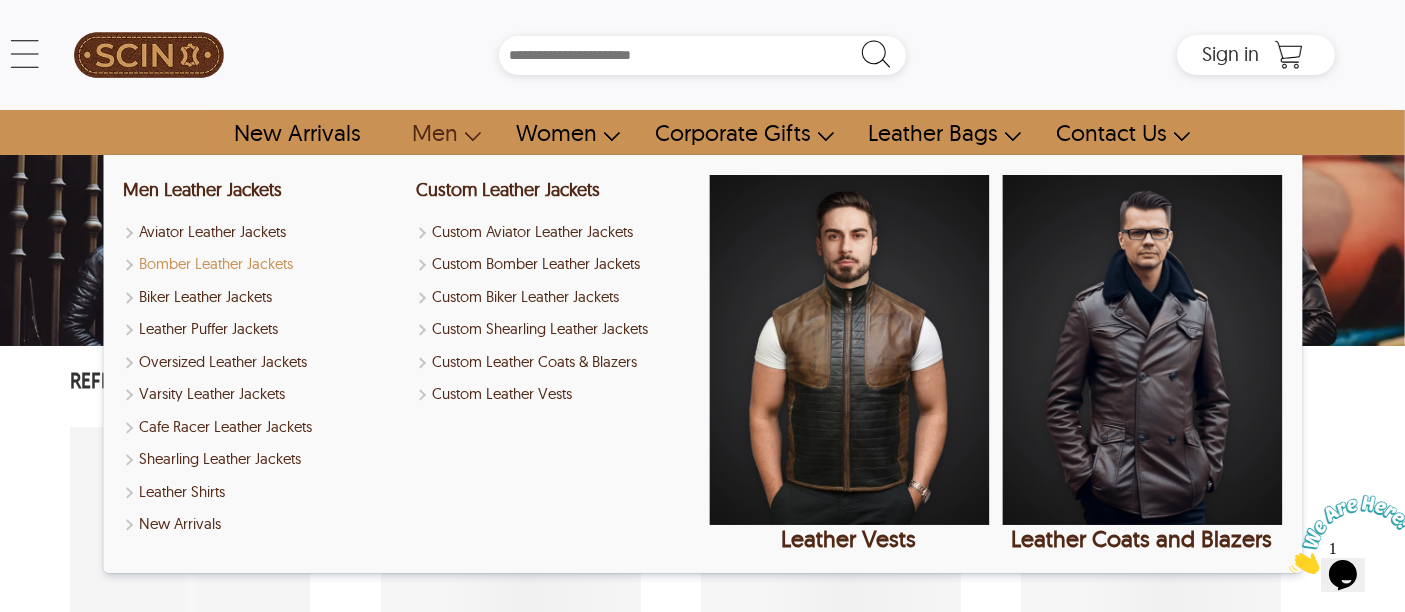 click on "Bomber Leather Jackets" at bounding box center (263, 264) 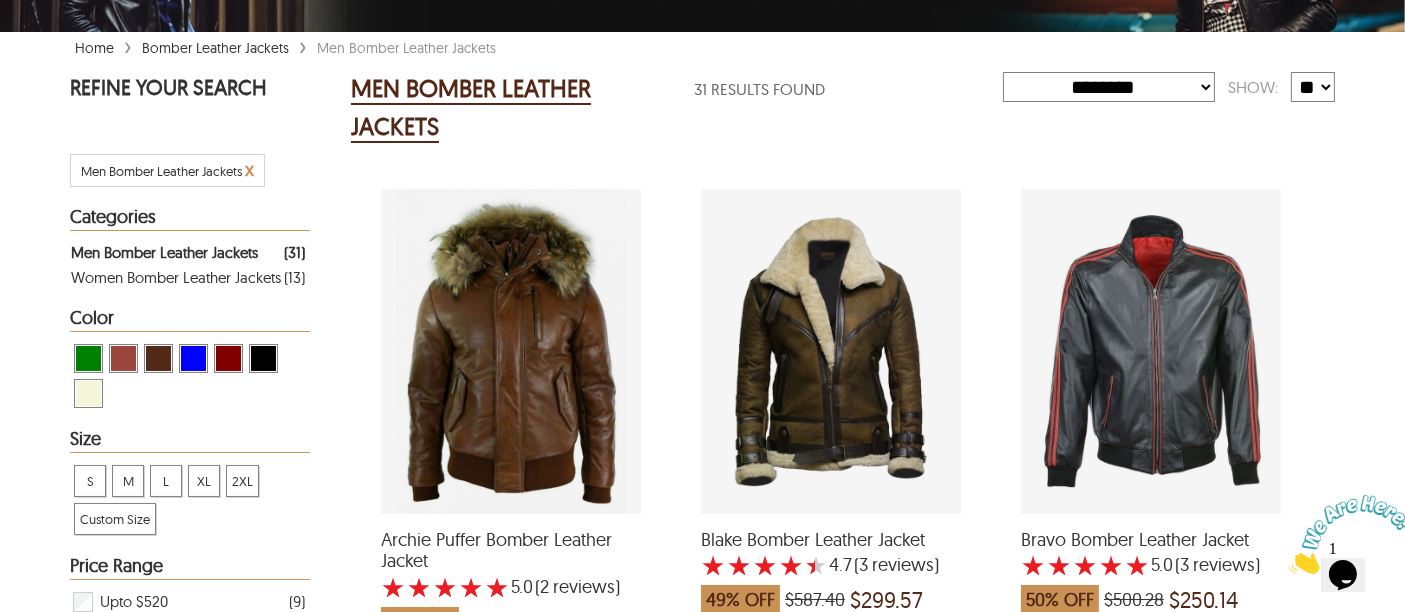 scroll, scrollTop: 83, scrollLeft: 0, axis: vertical 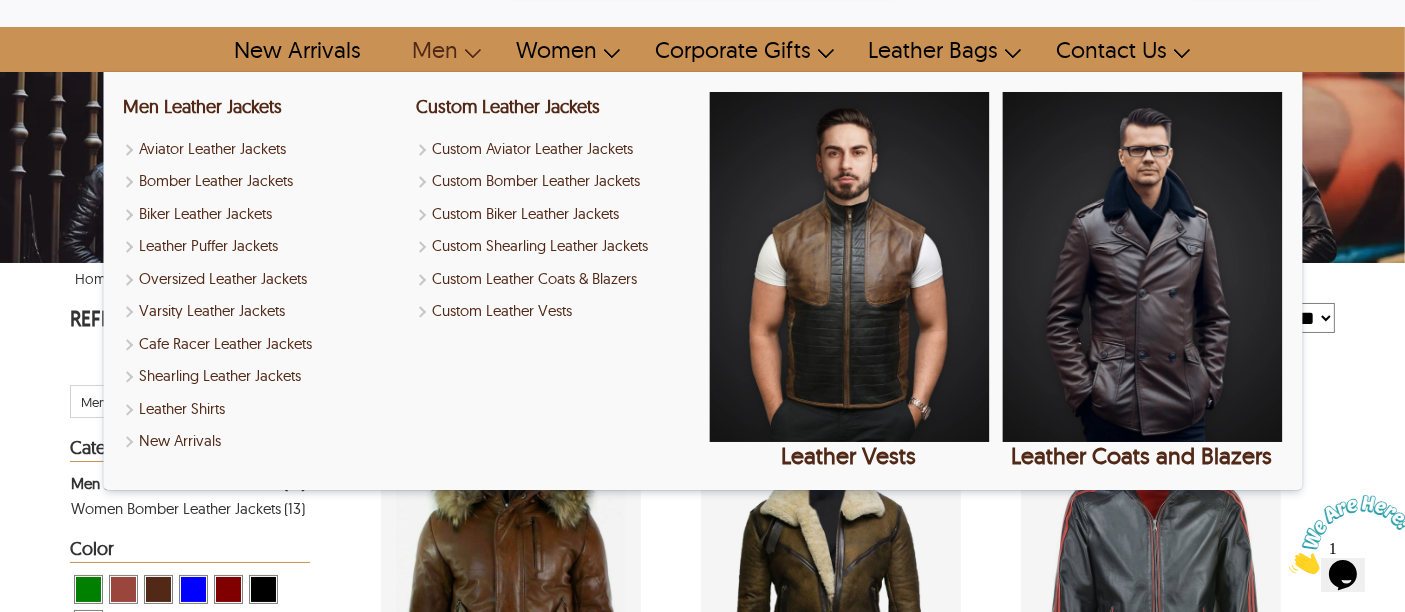 click on "Men" at bounding box center [437, 49] 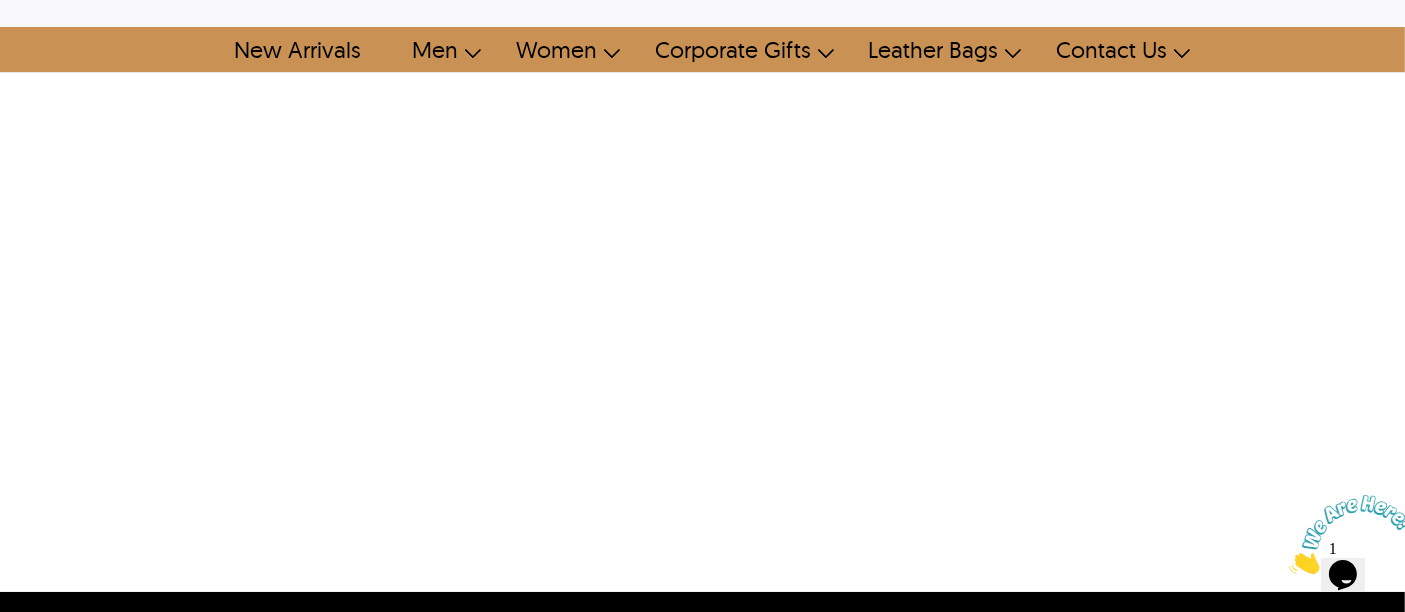 scroll, scrollTop: 0, scrollLeft: 0, axis: both 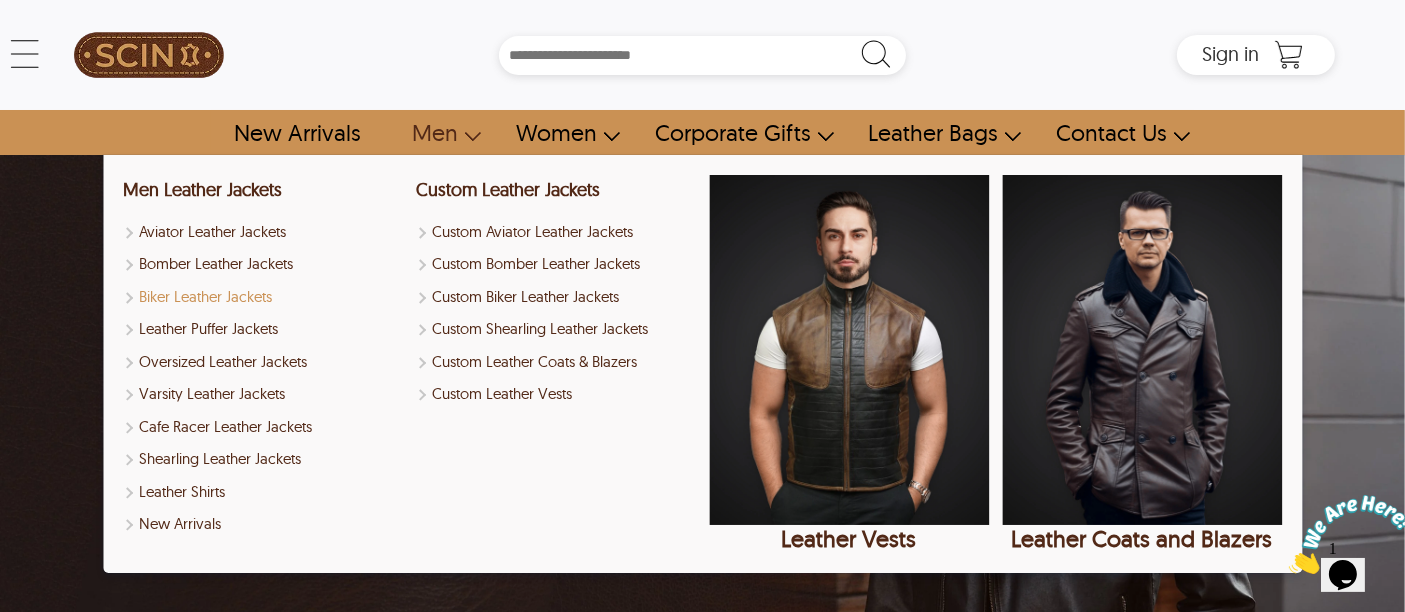 click on "Biker Leather Jackets" at bounding box center (263, 297) 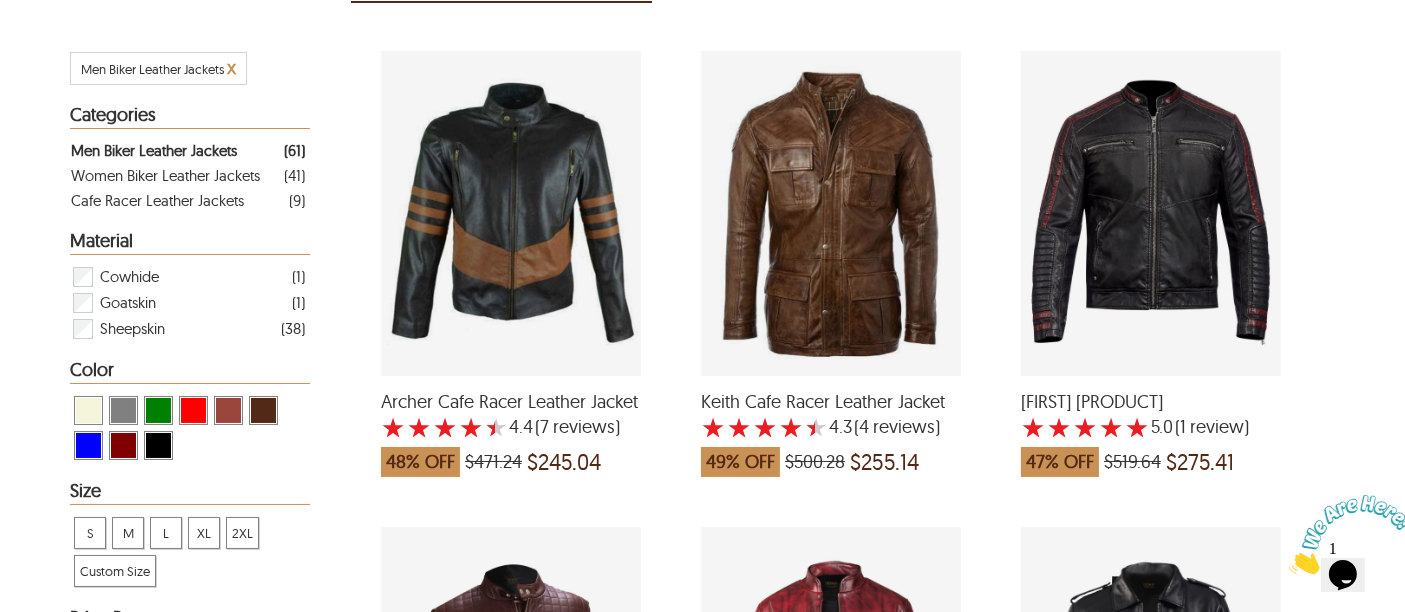 scroll, scrollTop: 83, scrollLeft: 0, axis: vertical 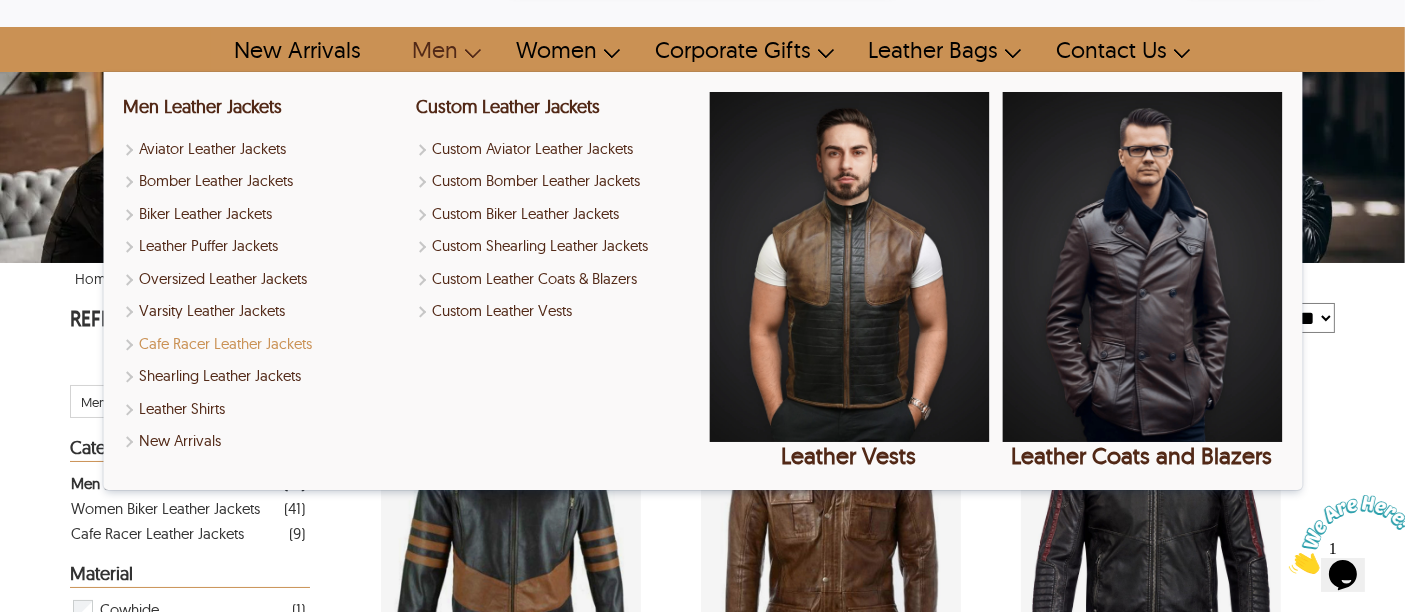 click on "Cafe Racer Leather Jackets" at bounding box center [263, 344] 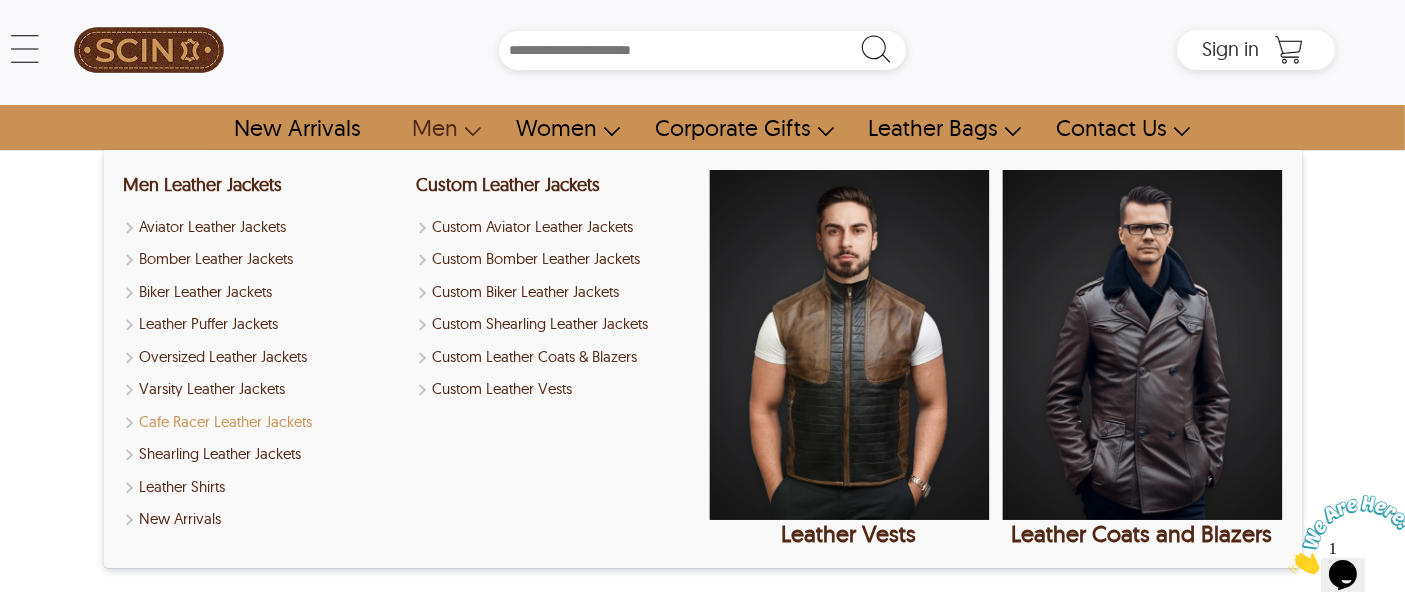 scroll, scrollTop: 0, scrollLeft: 0, axis: both 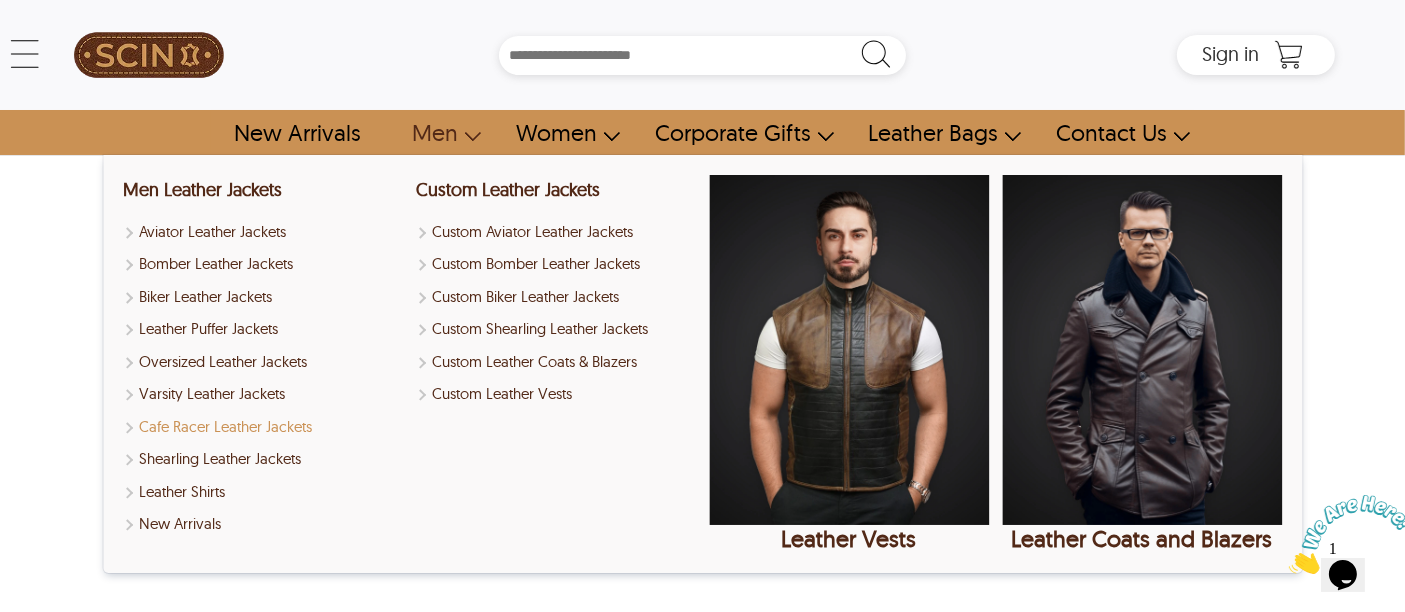 click on "Cafe Racer Leather Jackets" at bounding box center [263, 427] 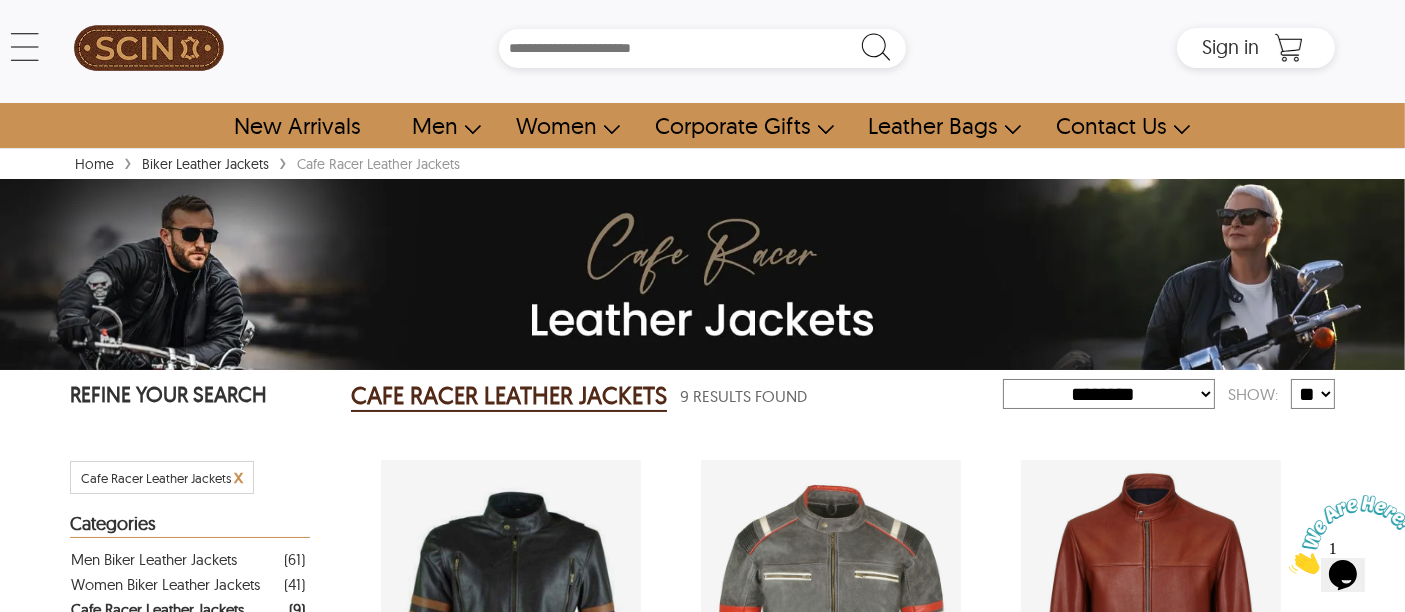 scroll, scrollTop: 0, scrollLeft: 0, axis: both 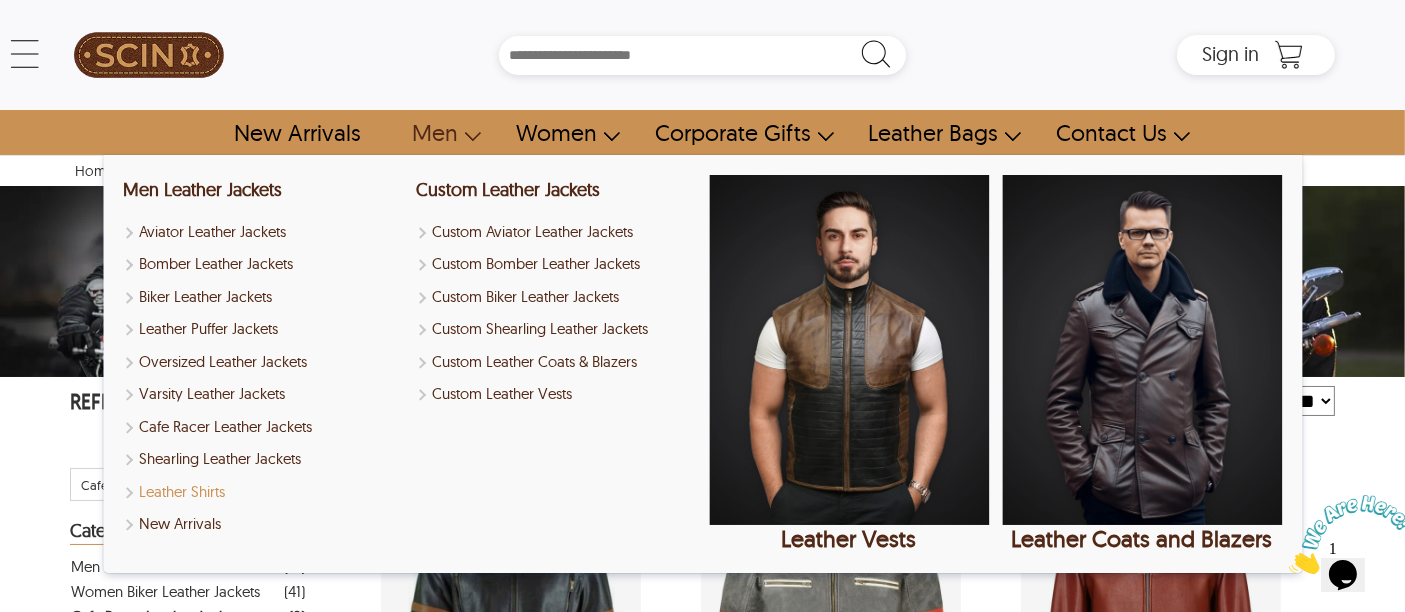 click on "Leather Shirts" at bounding box center [263, 492] 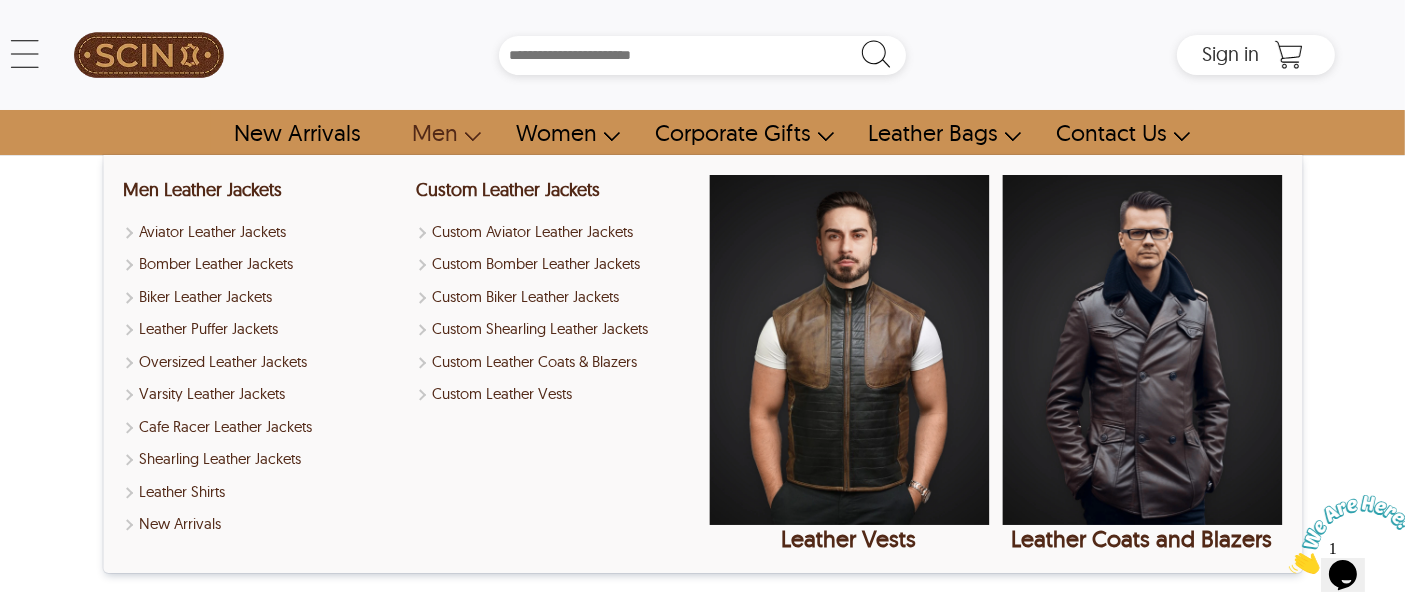 select on "********" 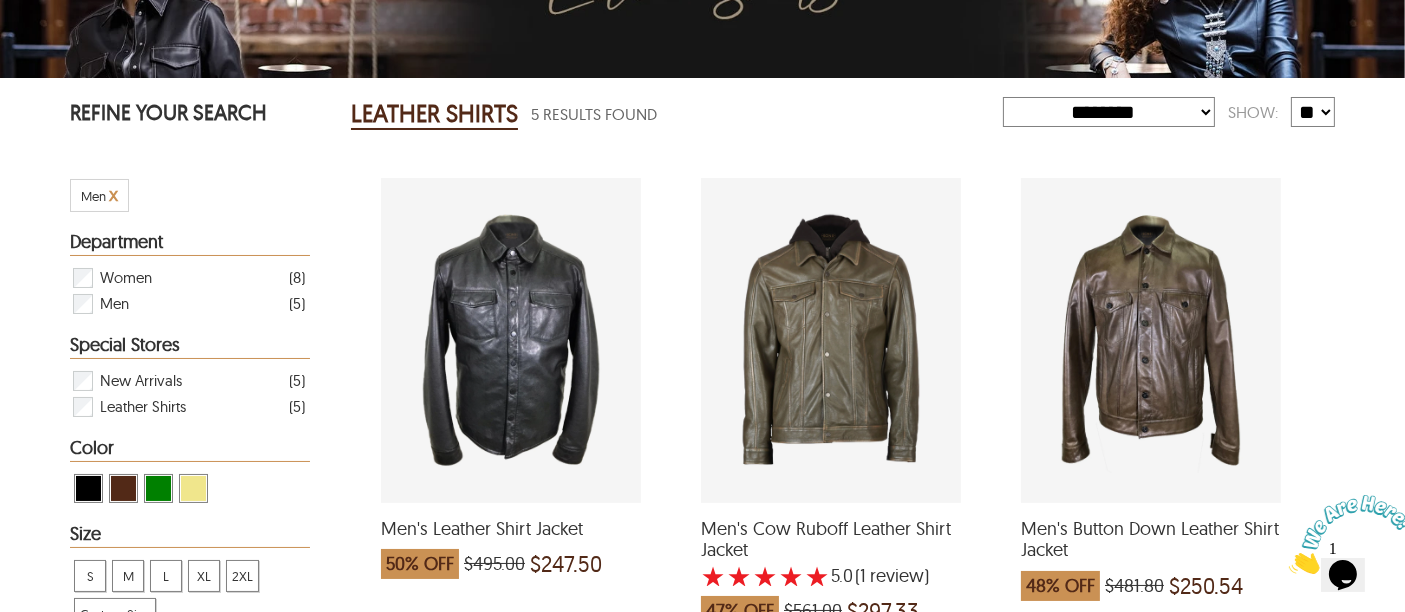 scroll, scrollTop: 250, scrollLeft: 0, axis: vertical 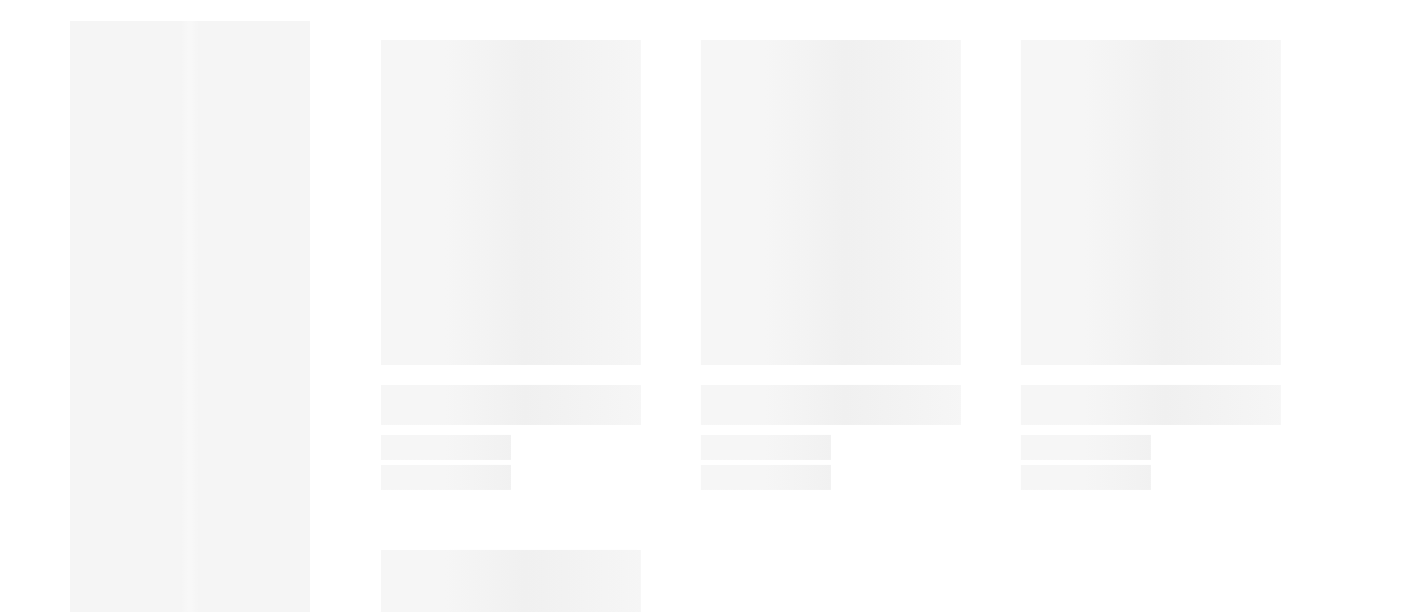 select on "********" 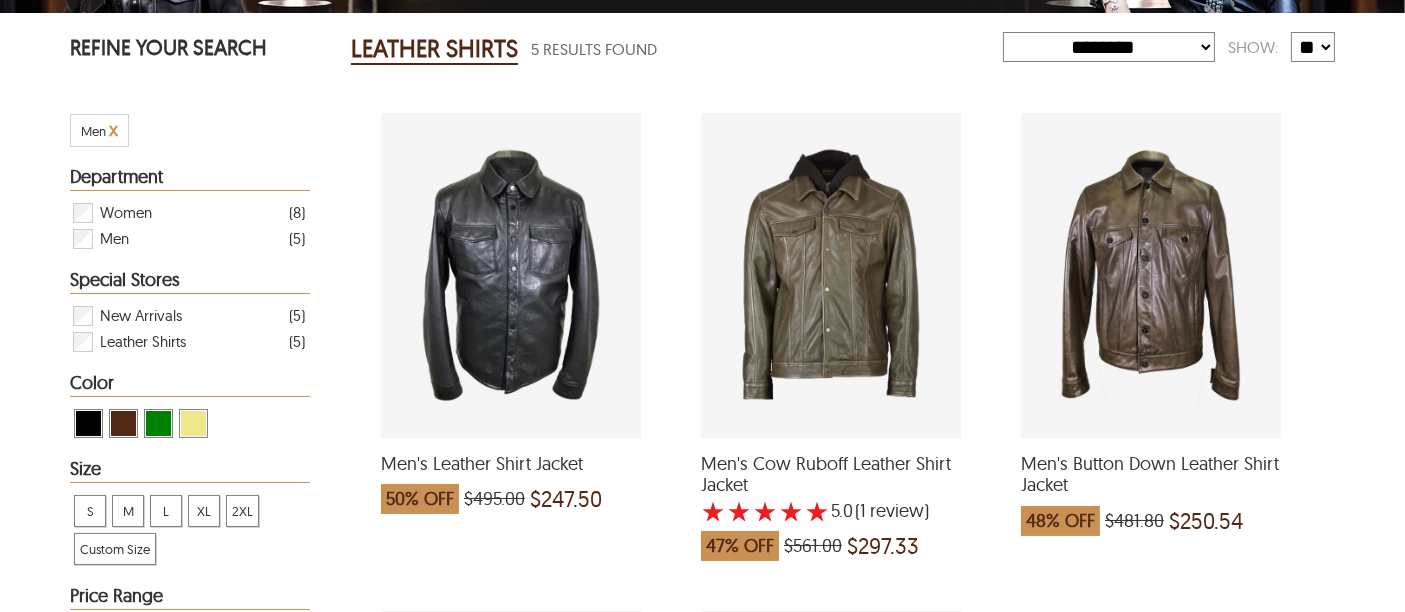 scroll, scrollTop: 166, scrollLeft: 0, axis: vertical 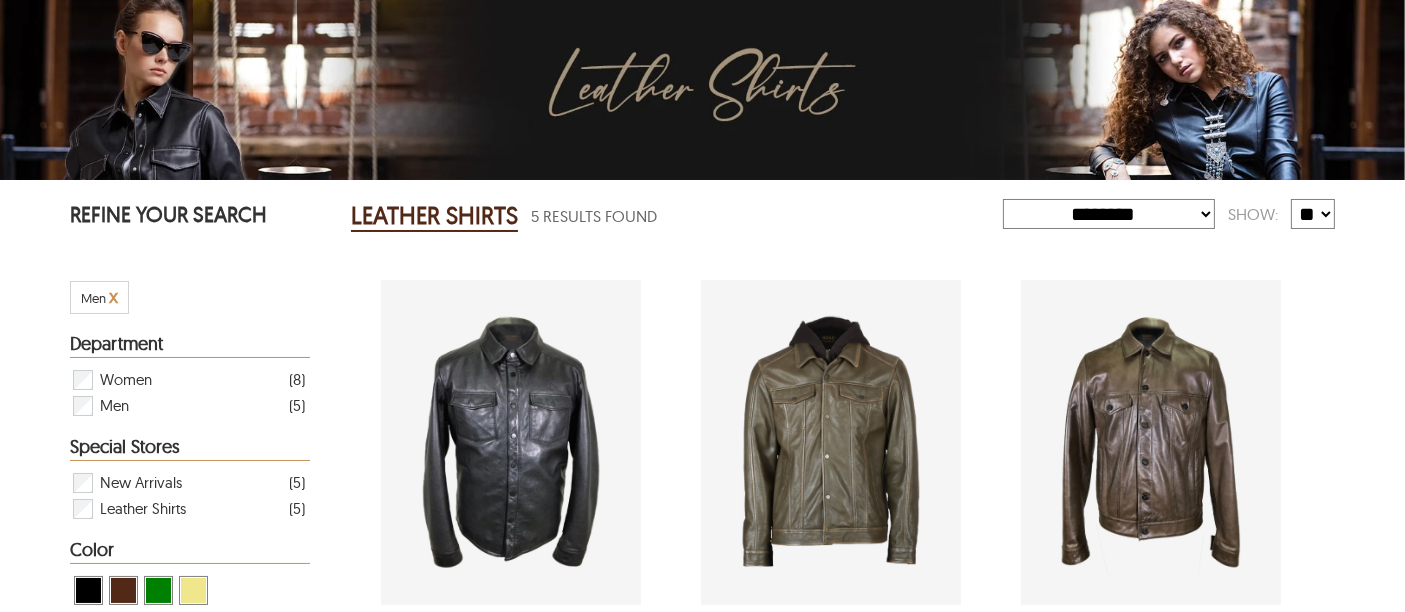 click on "50% OFF $495.00   $247.50" at bounding box center [511, 666] 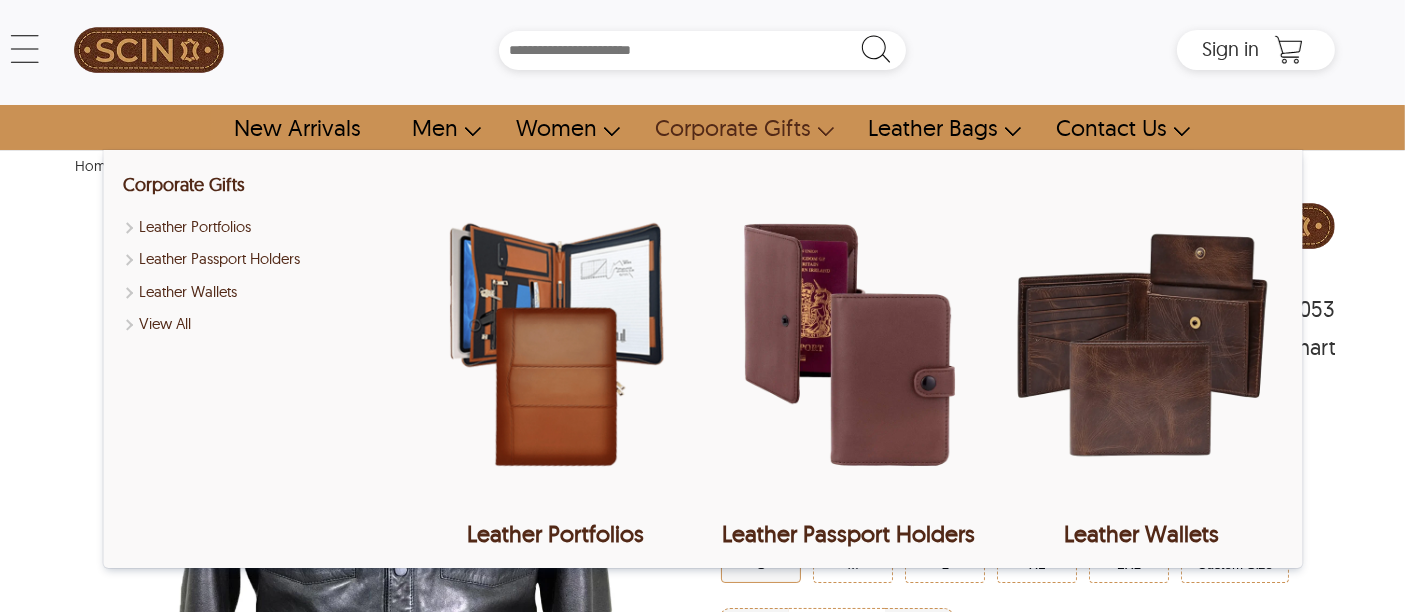 scroll, scrollTop: 0, scrollLeft: 0, axis: both 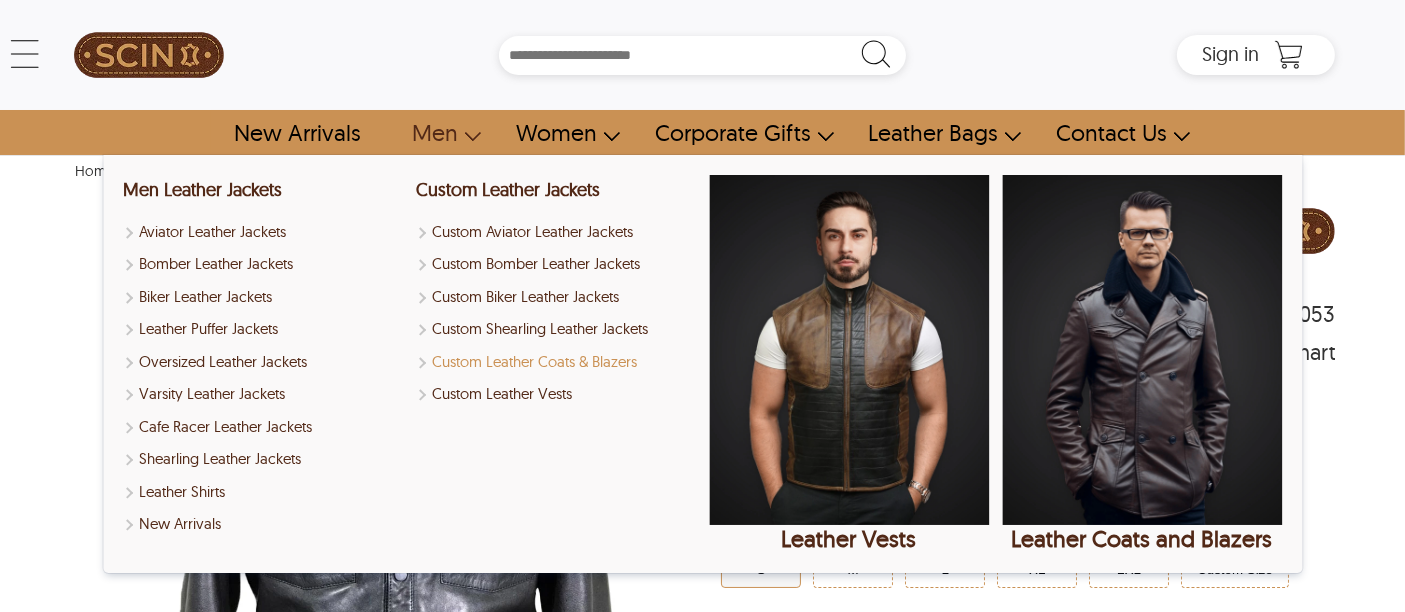 click on "Custom Leather Coats & Blazers" at bounding box center (556, 362) 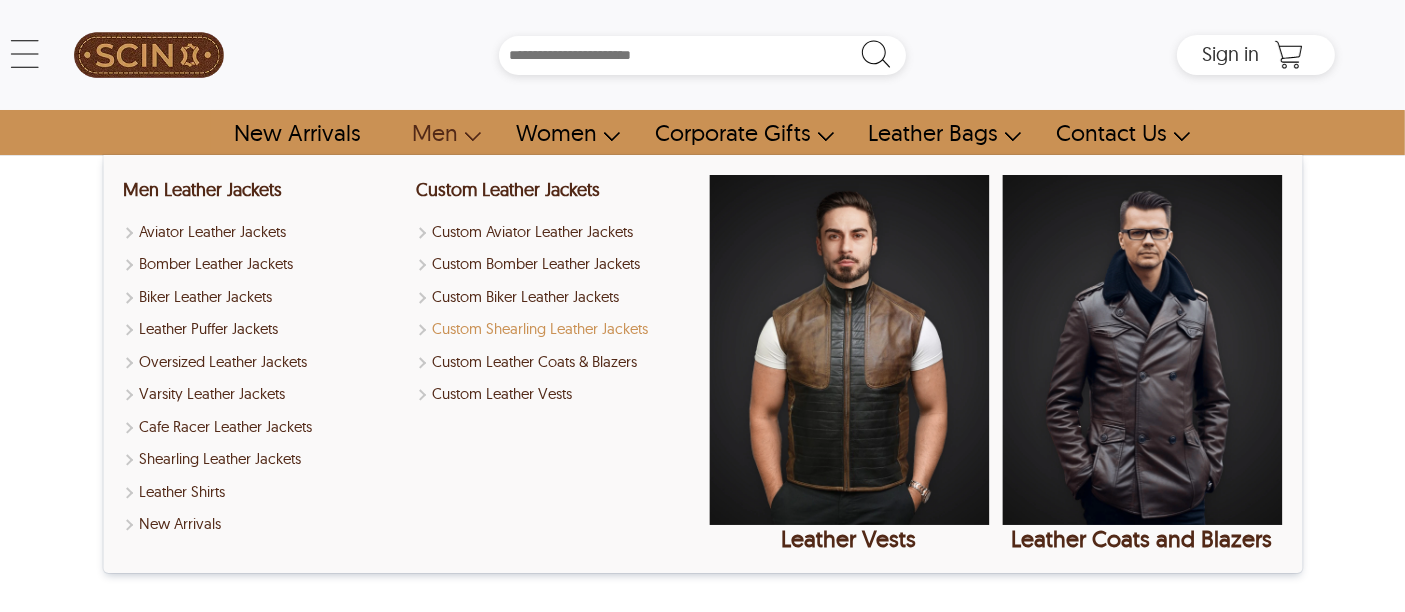 click on "Custom Shearling Leather Jackets" at bounding box center (556, 329) 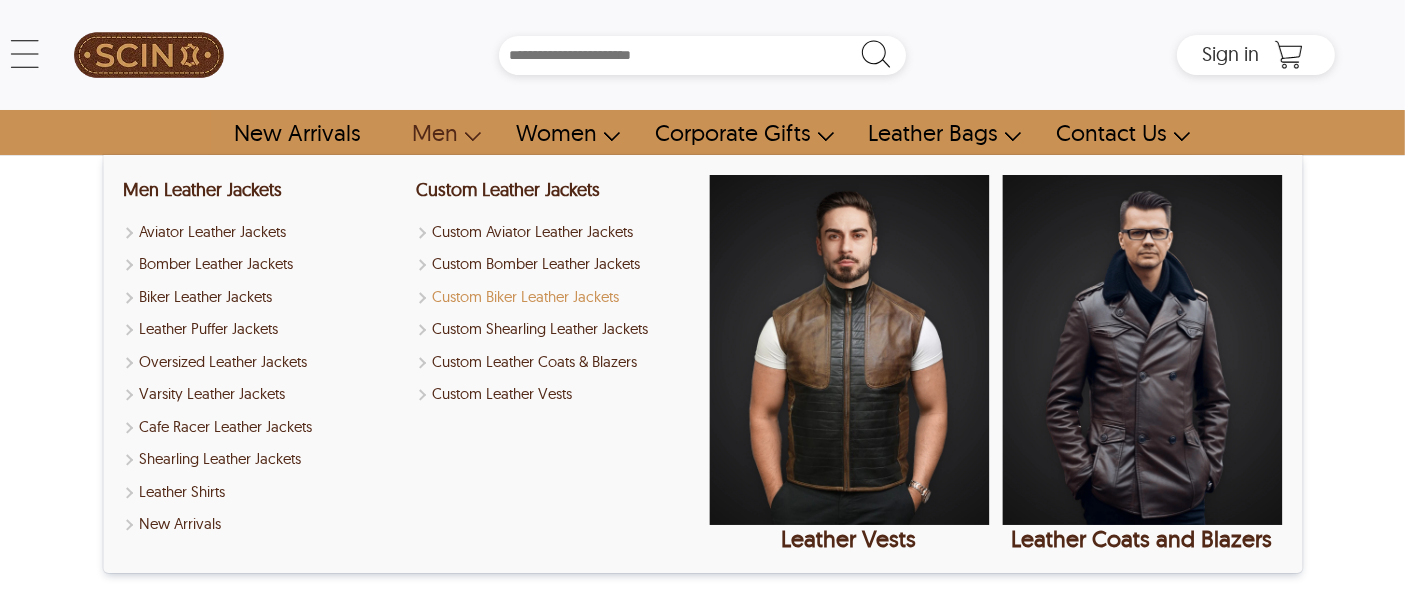 select on "********" 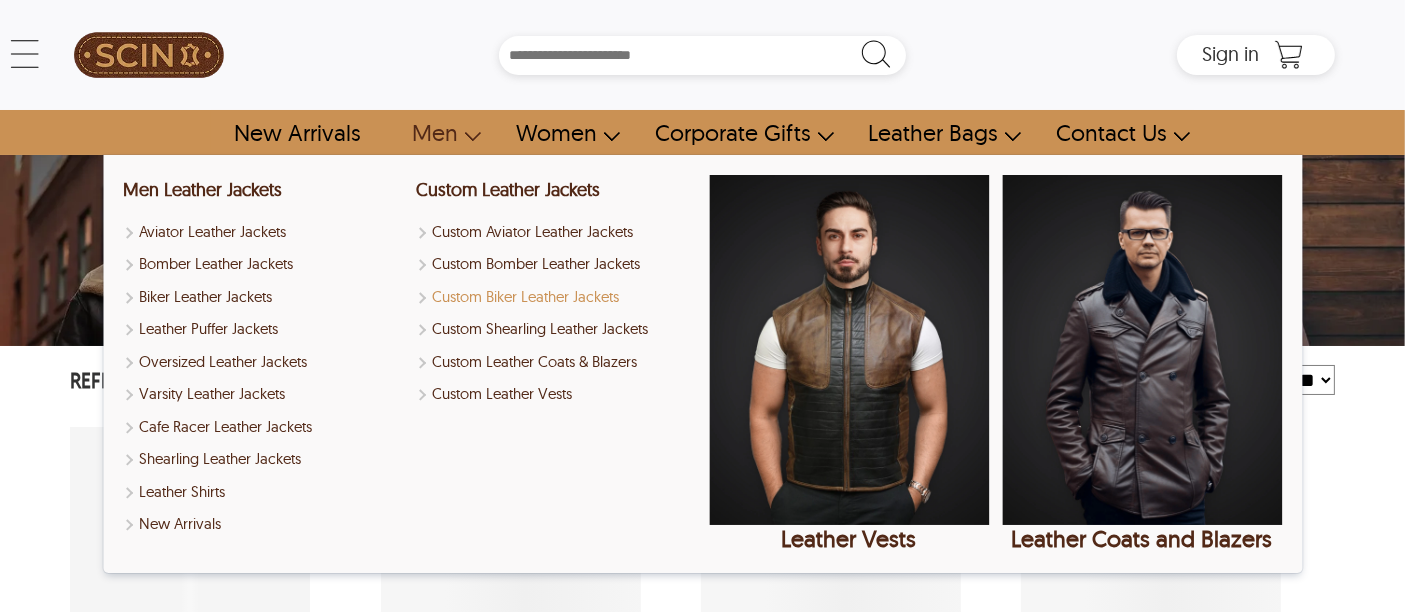 click on "Custom Biker Leather Jackets" at bounding box center (556, 297) 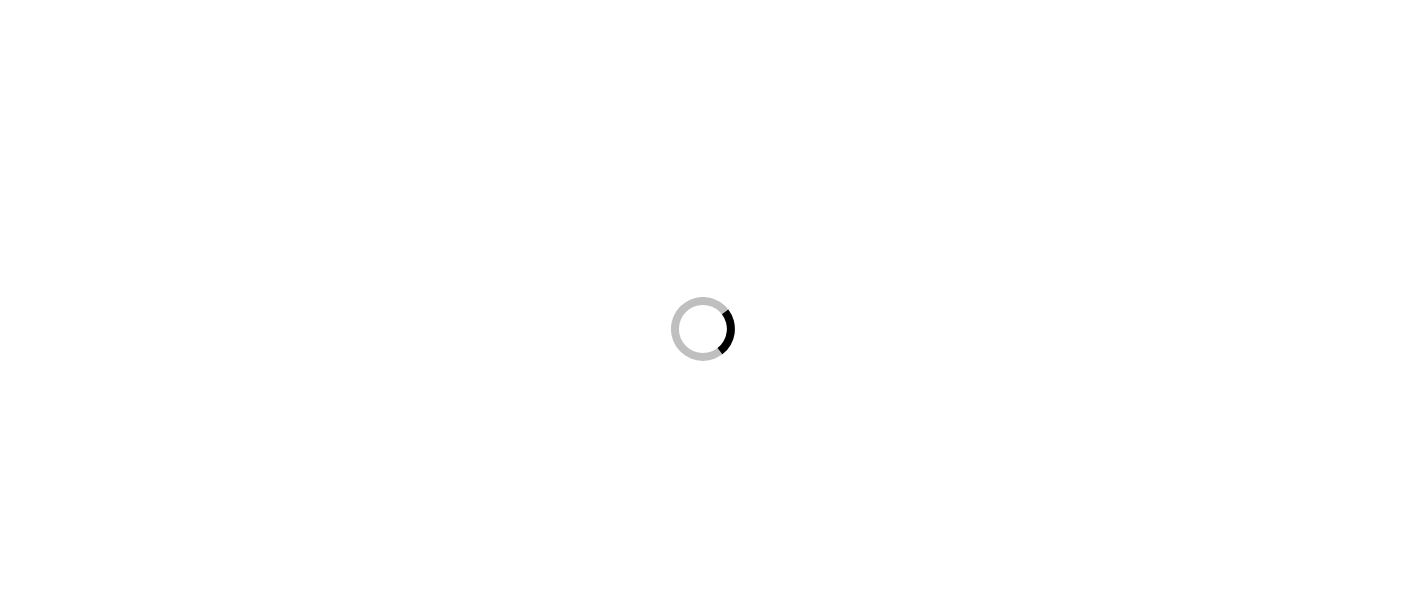 scroll, scrollTop: 166, scrollLeft: 0, axis: vertical 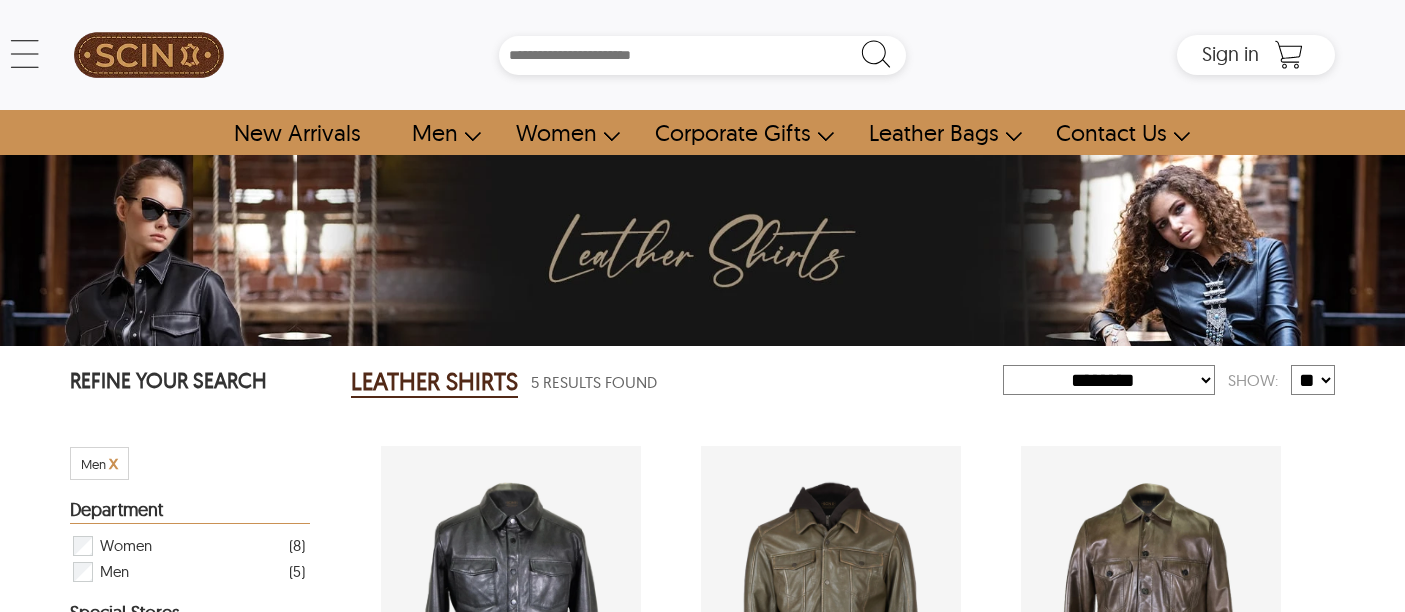 select on "********" 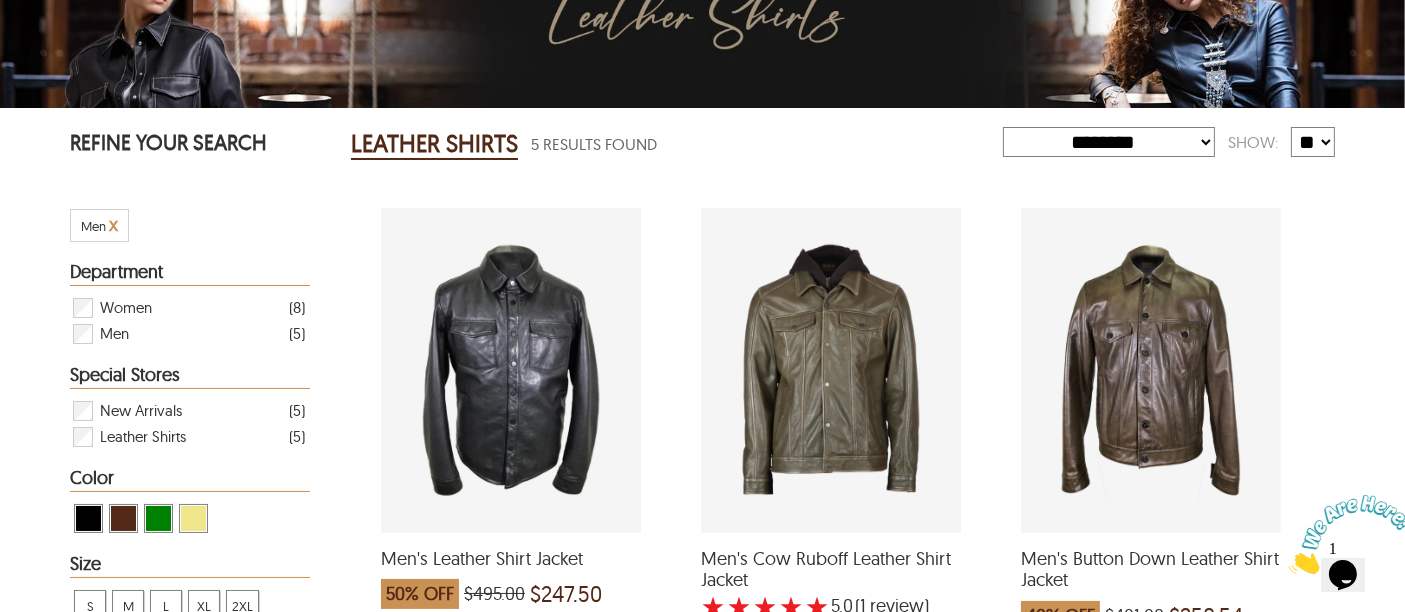 scroll, scrollTop: 0, scrollLeft: 0, axis: both 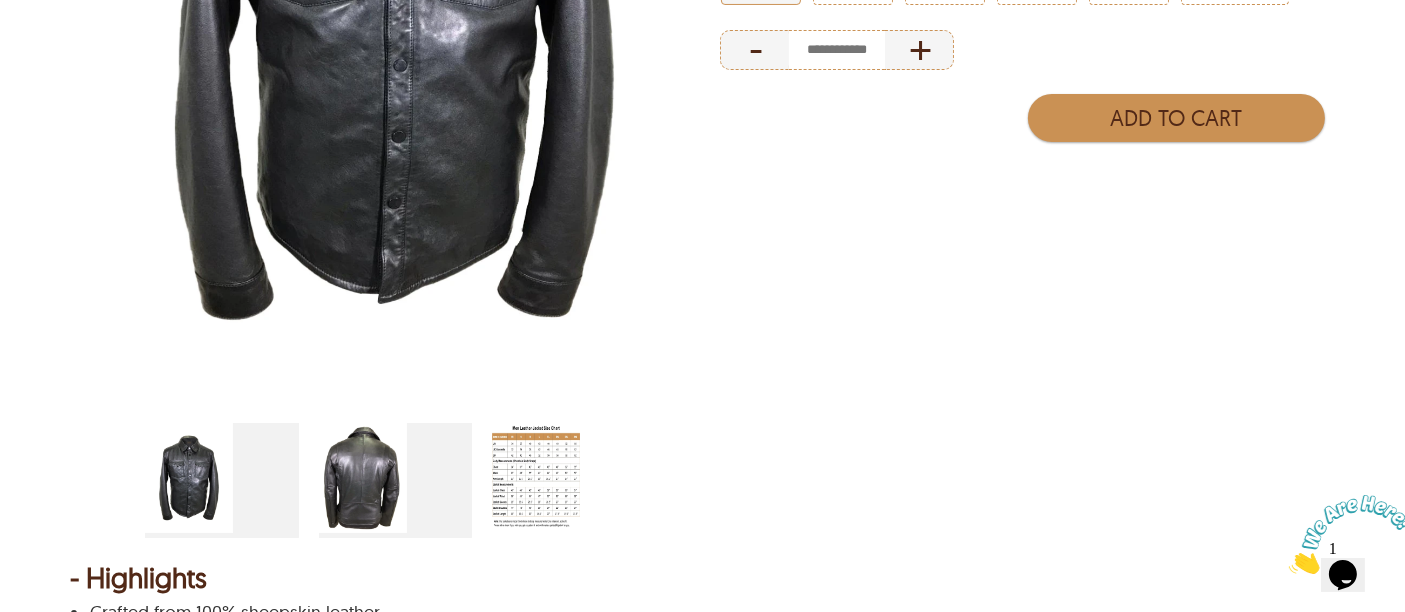 click at bounding box center [395, 480] 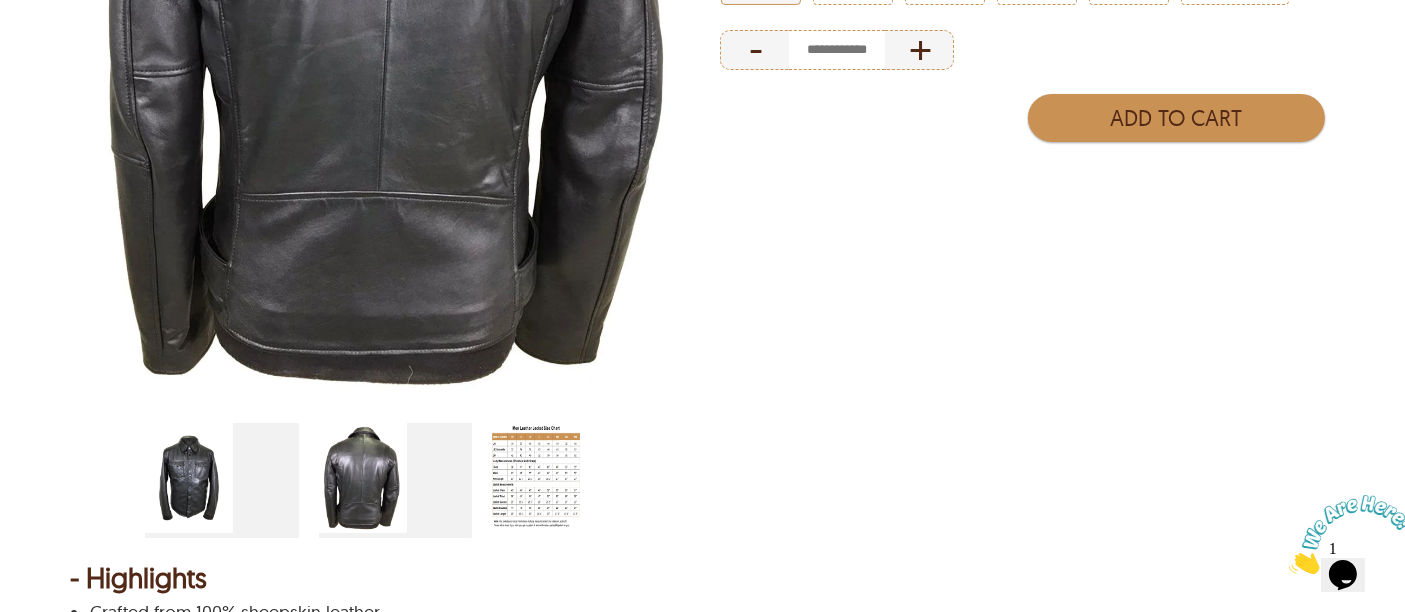 click at bounding box center [221, 480] 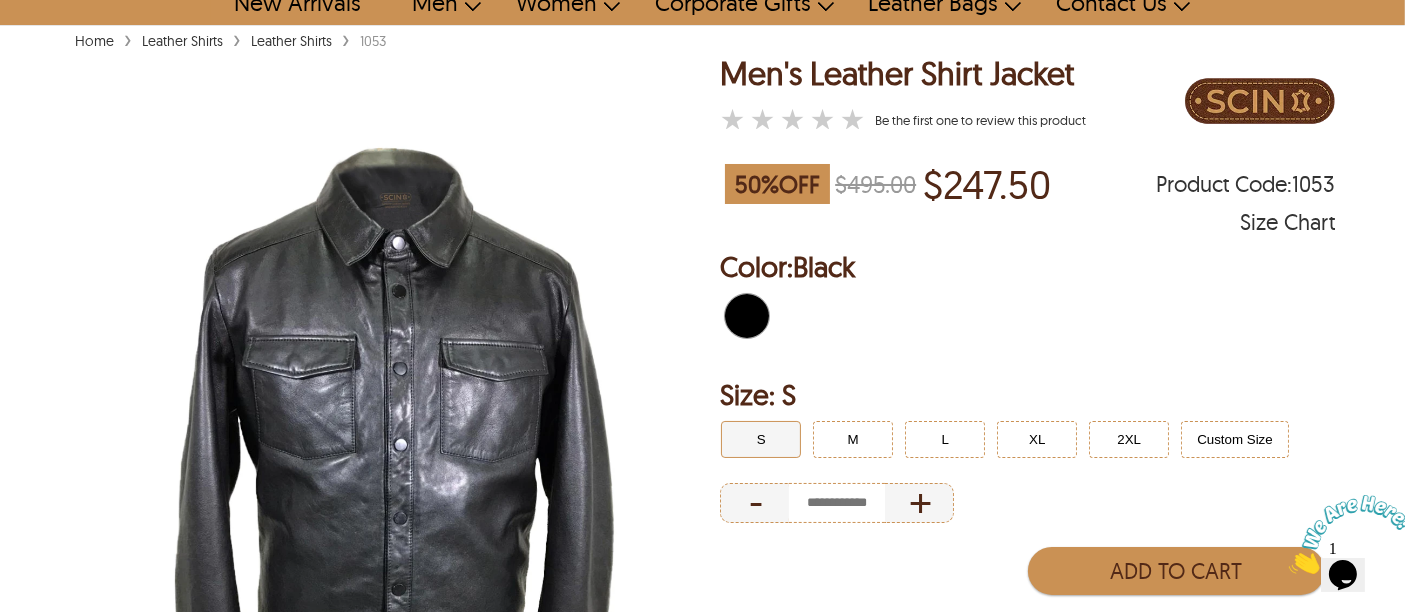 scroll, scrollTop: 0, scrollLeft: 0, axis: both 